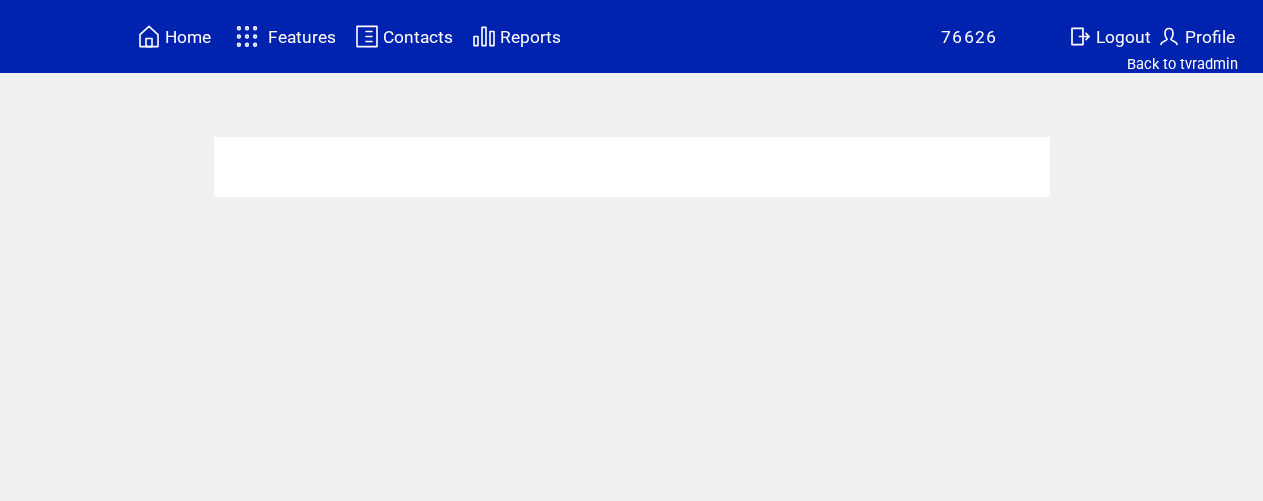 scroll, scrollTop: 0, scrollLeft: 0, axis: both 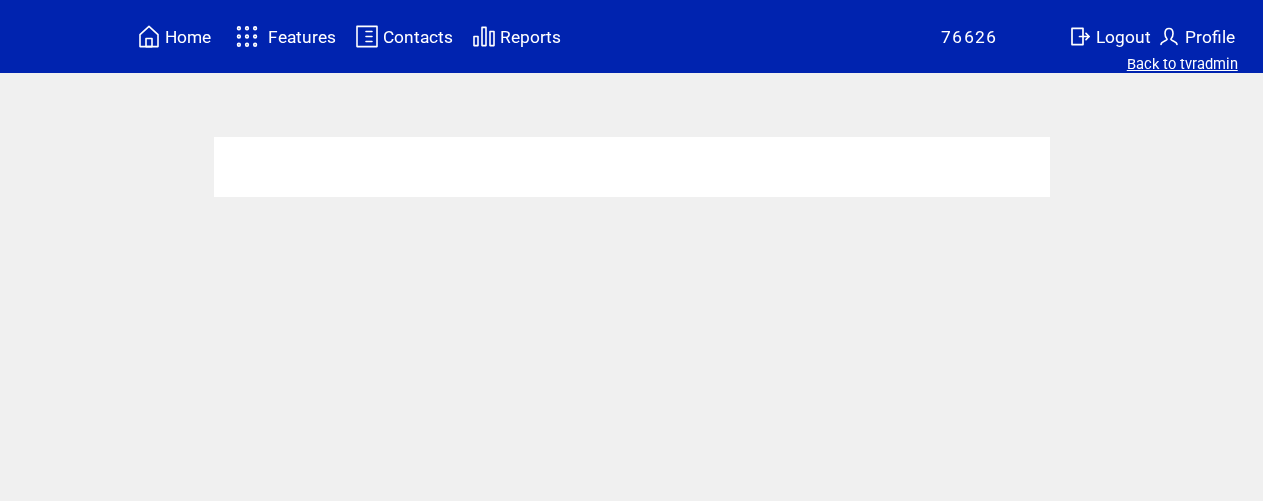 click on "Back to tvradmin" at bounding box center [1182, 64] 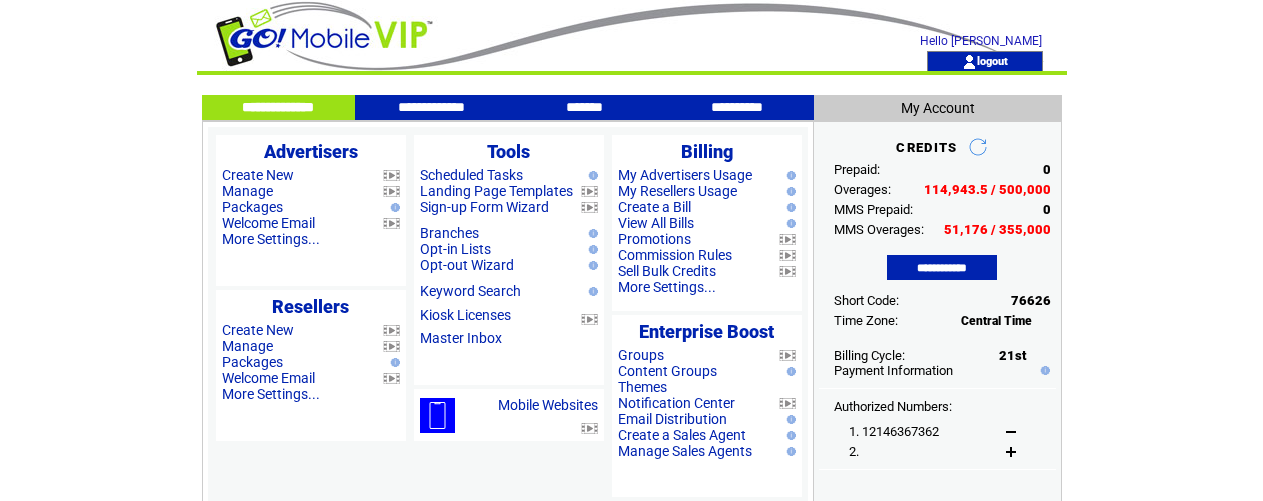 scroll, scrollTop: 0, scrollLeft: 0, axis: both 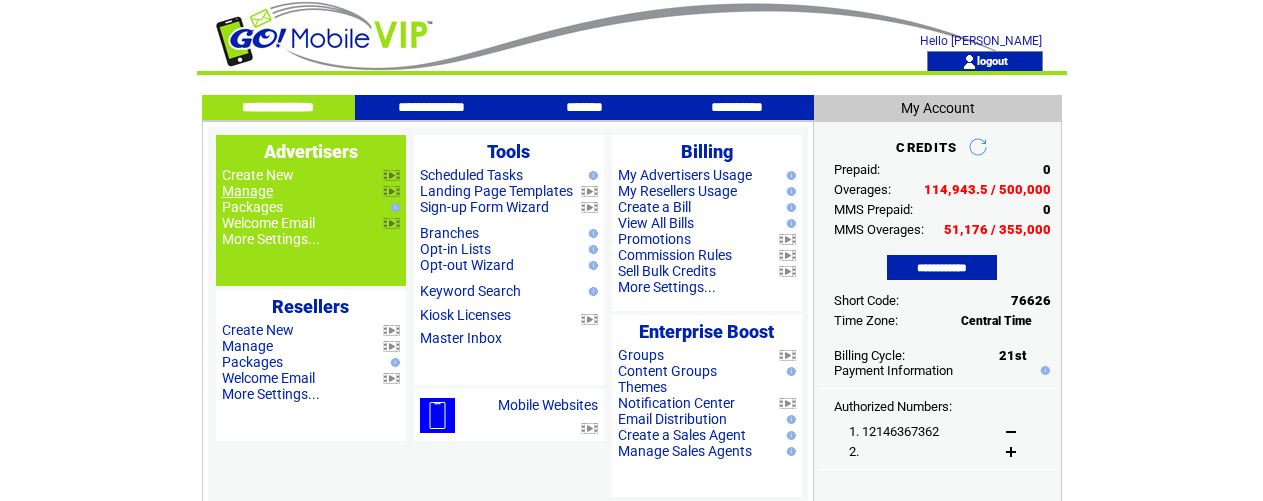 click on "Manage" at bounding box center (247, 191) 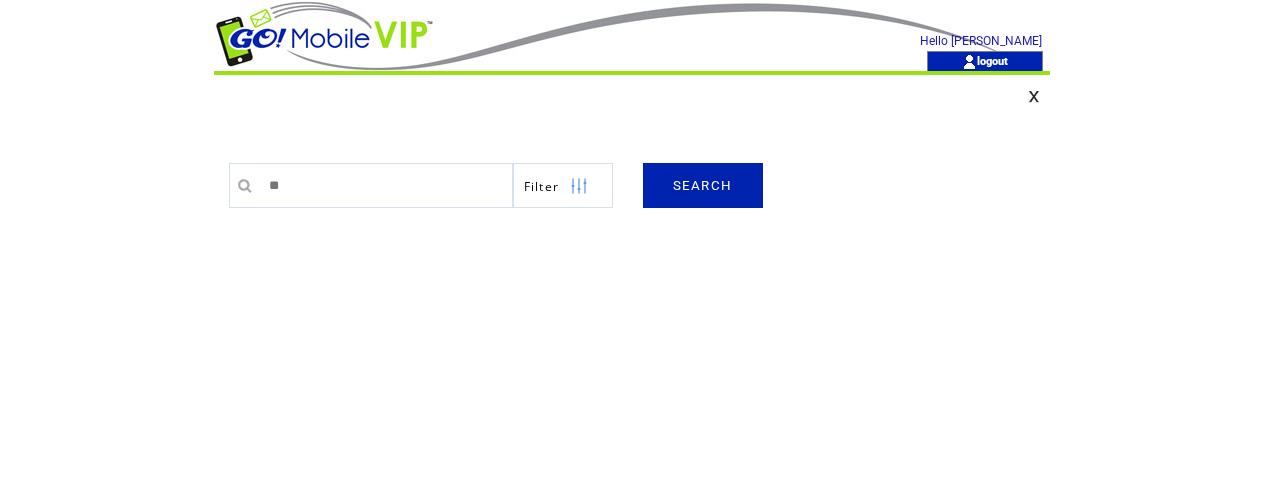 scroll, scrollTop: 0, scrollLeft: 0, axis: both 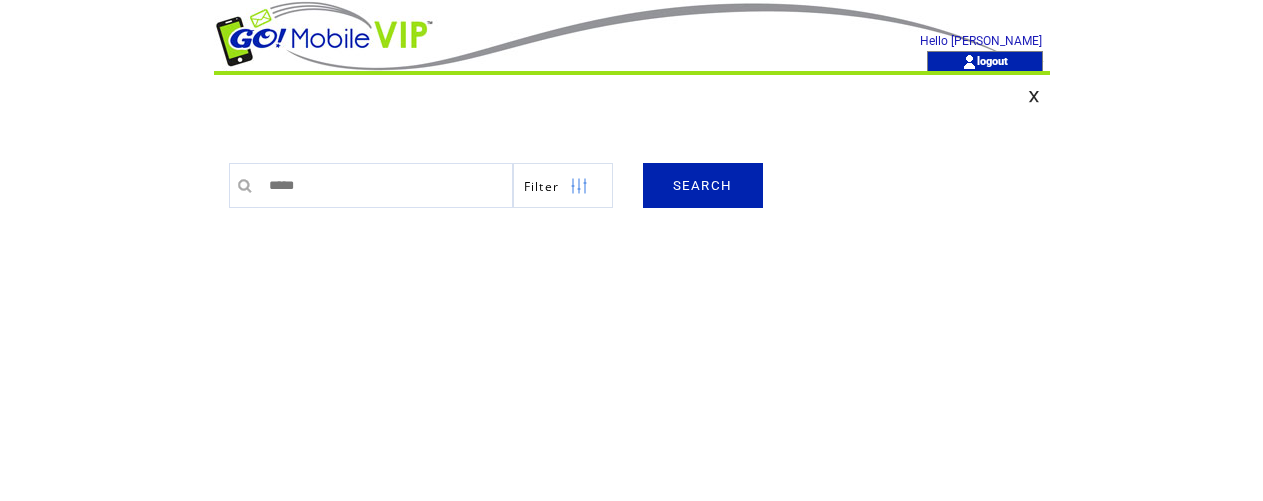 type on "*****" 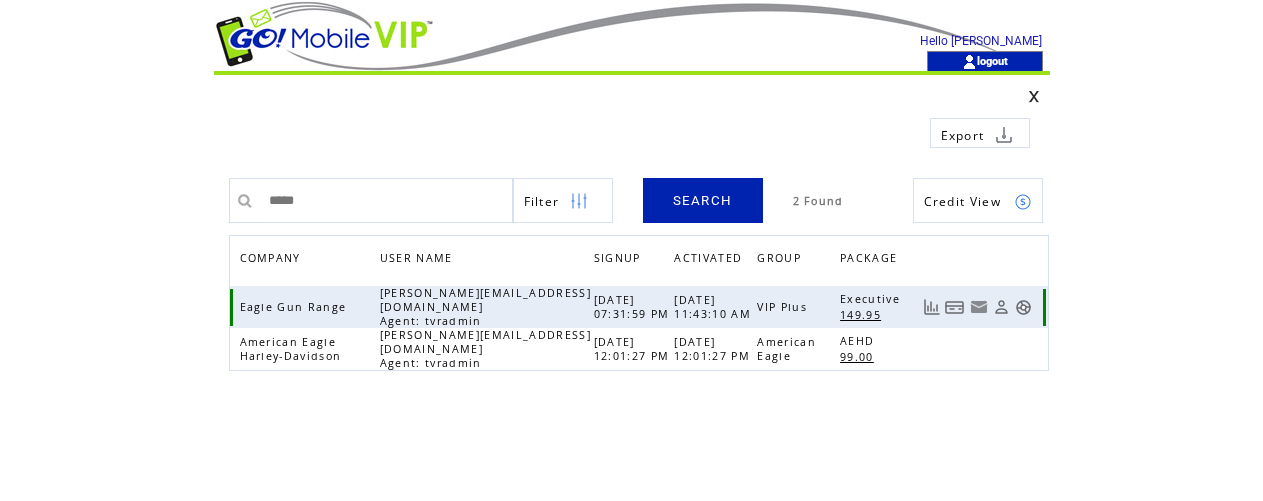 scroll, scrollTop: 0, scrollLeft: 0, axis: both 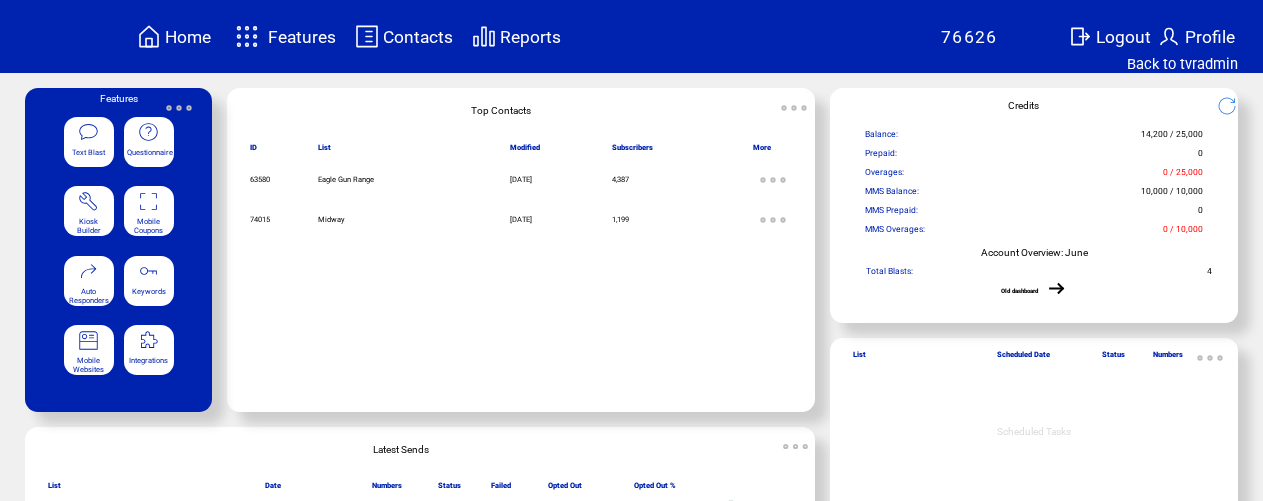 click at bounding box center [88, 132] 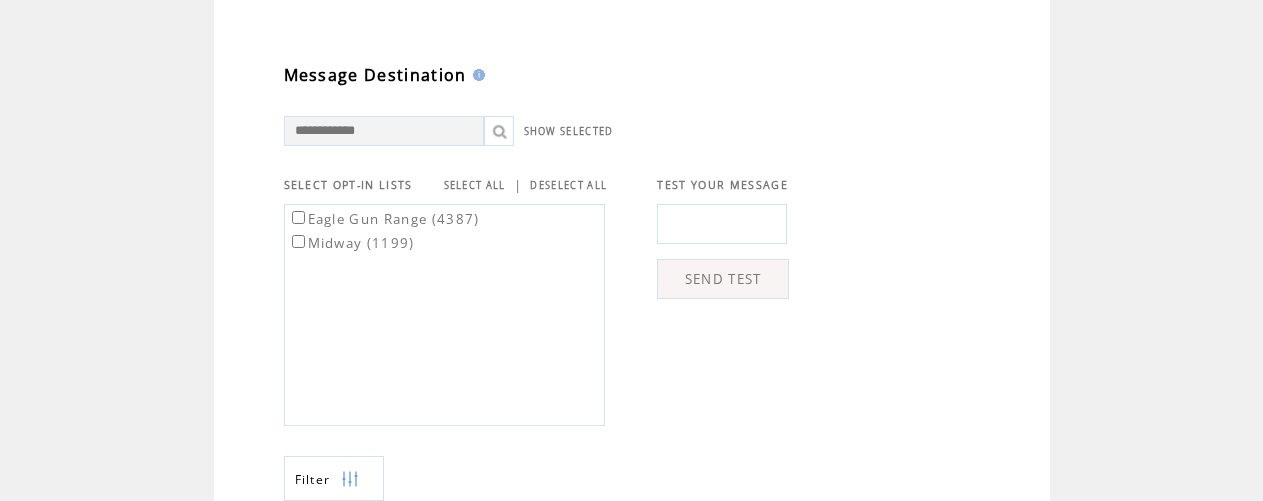 scroll, scrollTop: 579, scrollLeft: 0, axis: vertical 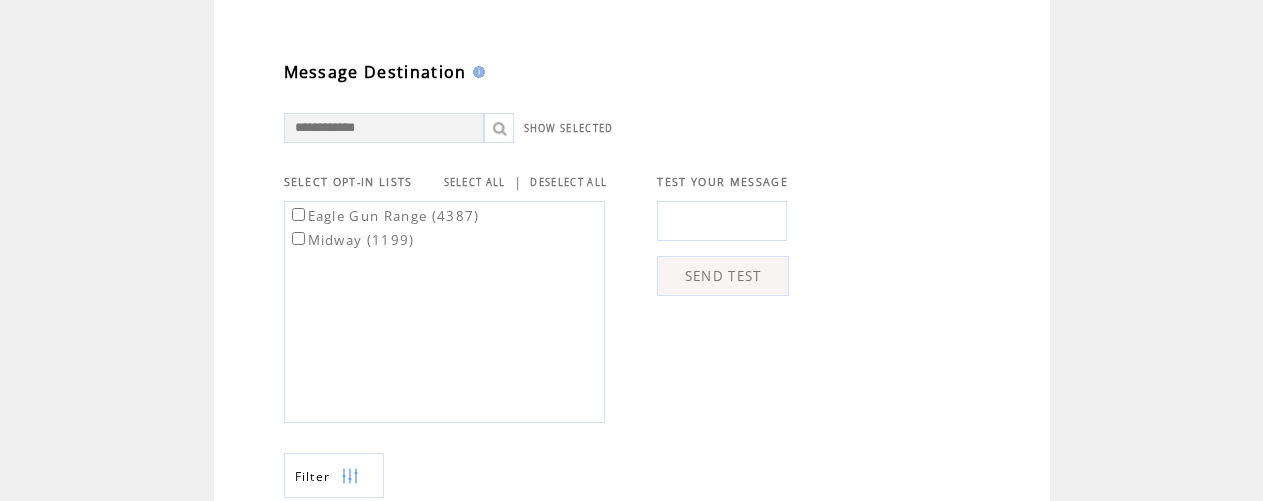 type on "**********" 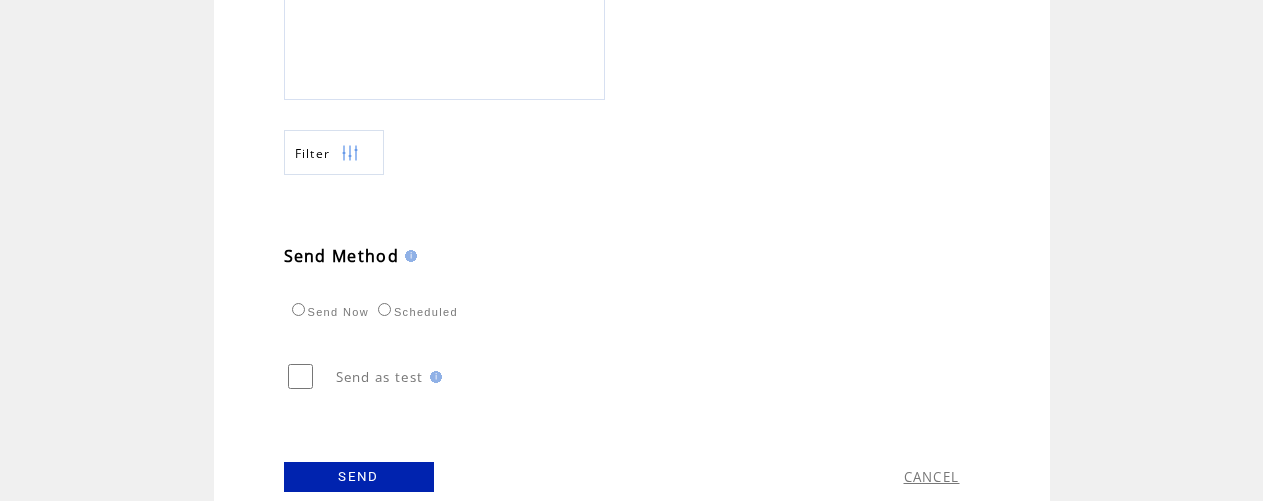scroll, scrollTop: 910, scrollLeft: 0, axis: vertical 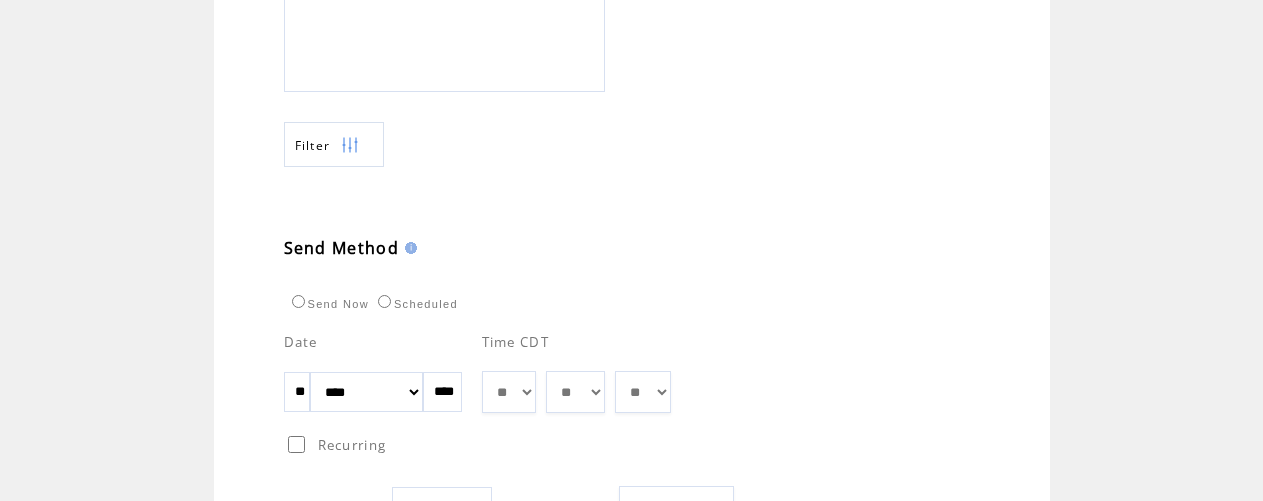 click on "**" at bounding box center (297, 392) 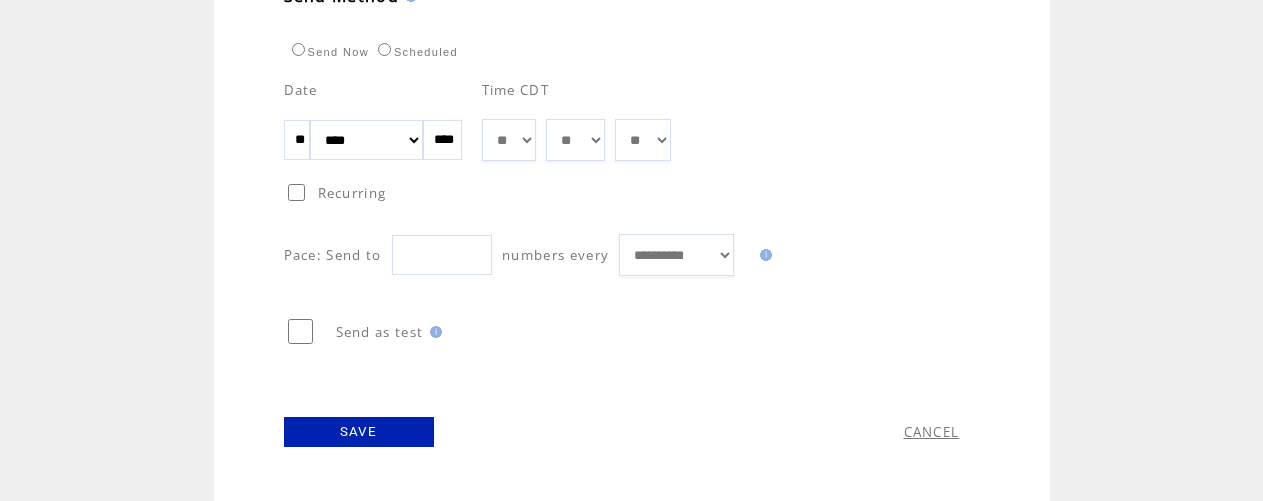 scroll, scrollTop: 1197, scrollLeft: 0, axis: vertical 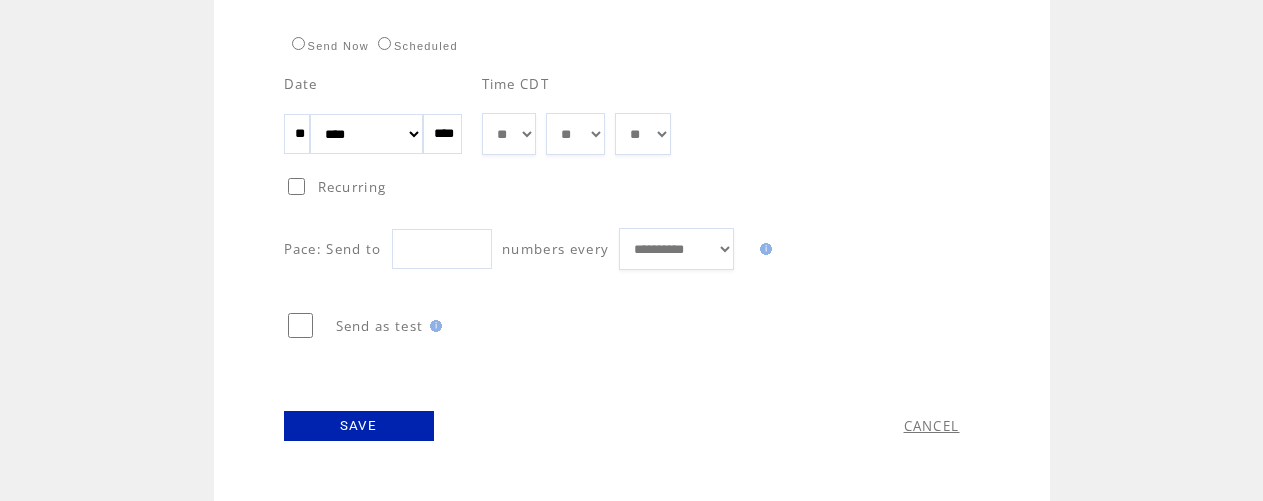 click on "SAVE" at bounding box center (359, 426) 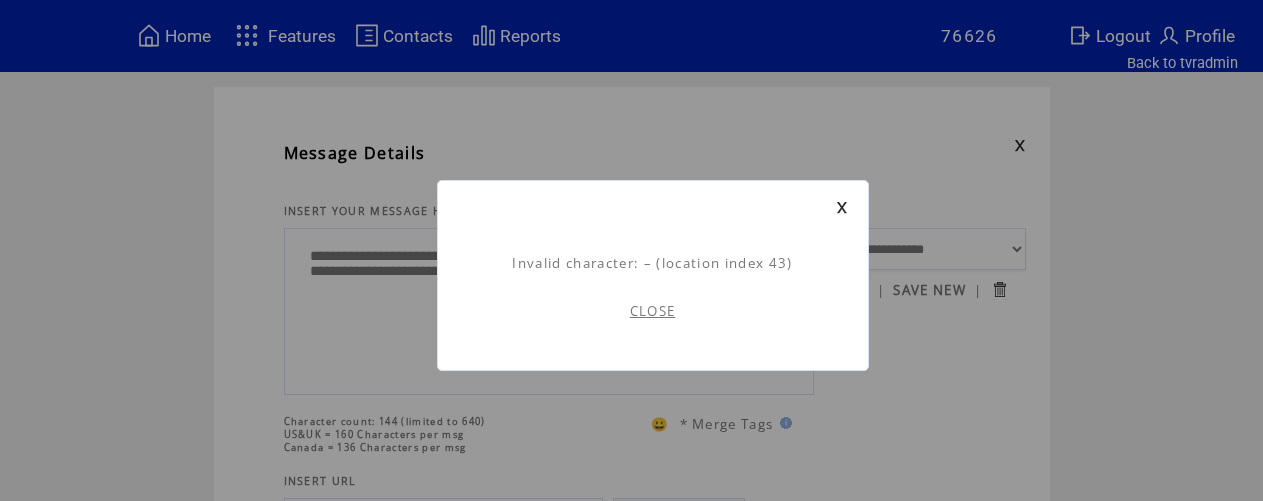 scroll, scrollTop: 1, scrollLeft: 0, axis: vertical 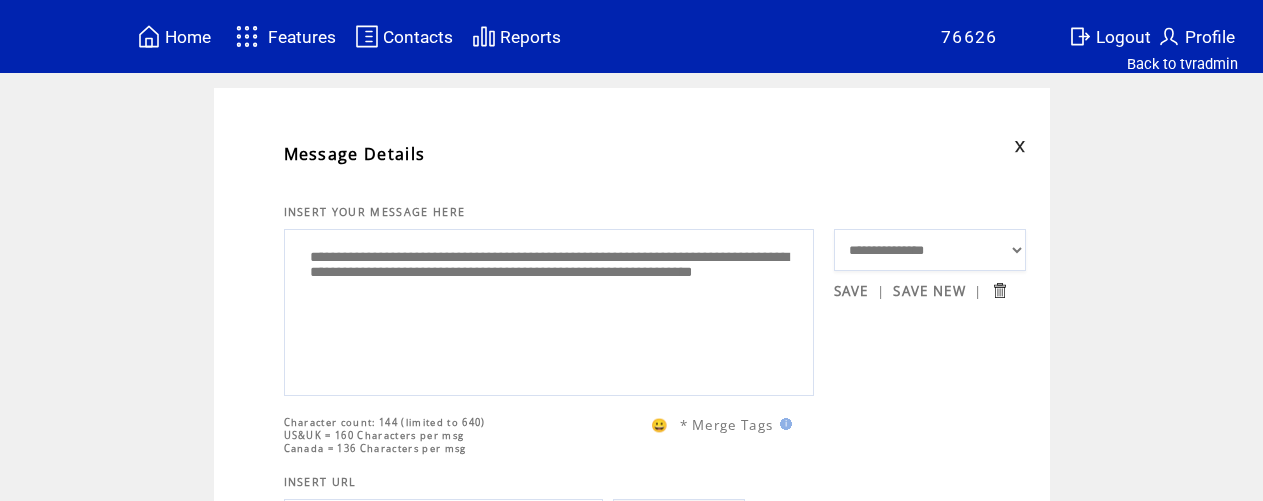 click on "**********" at bounding box center [549, 310] 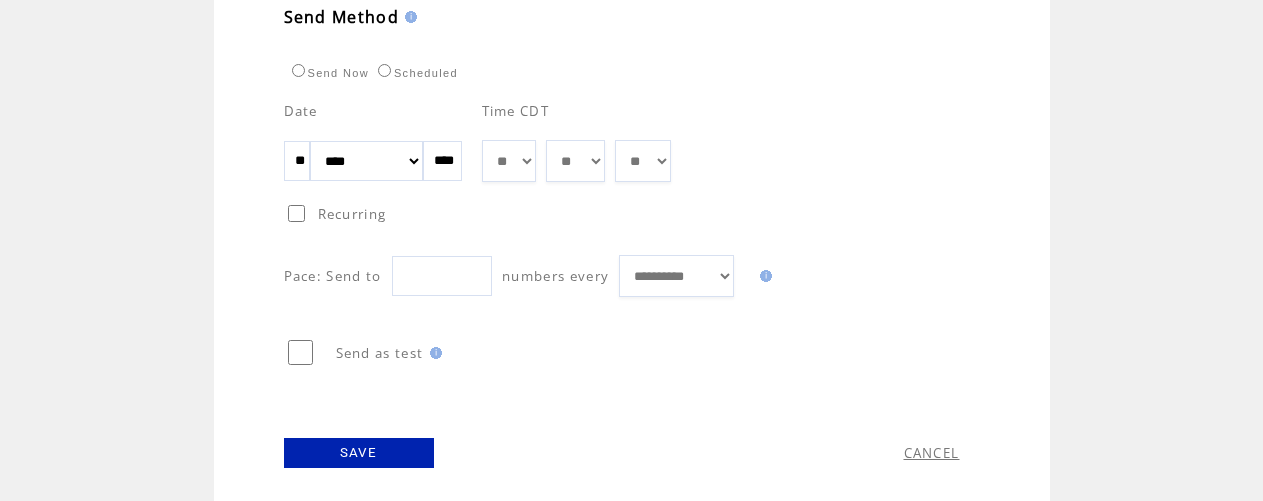scroll, scrollTop: 1177, scrollLeft: 0, axis: vertical 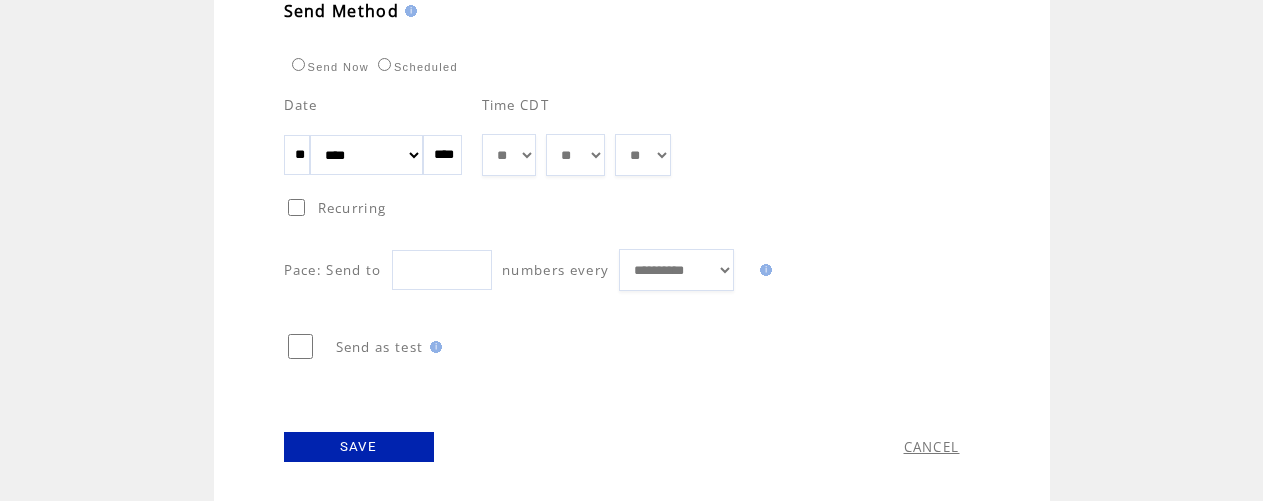 type on "**********" 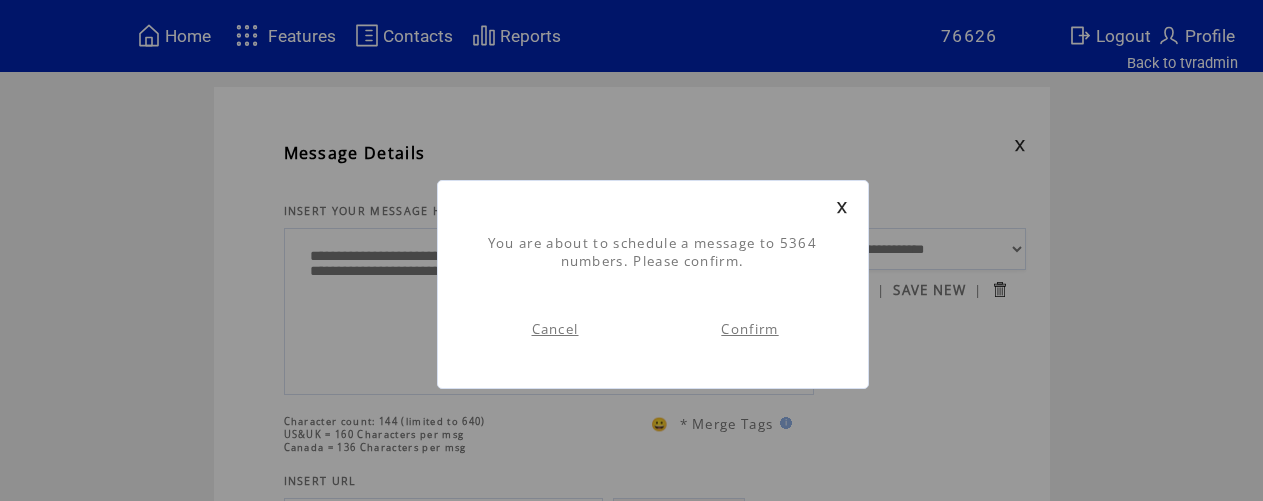 scroll, scrollTop: 1, scrollLeft: 0, axis: vertical 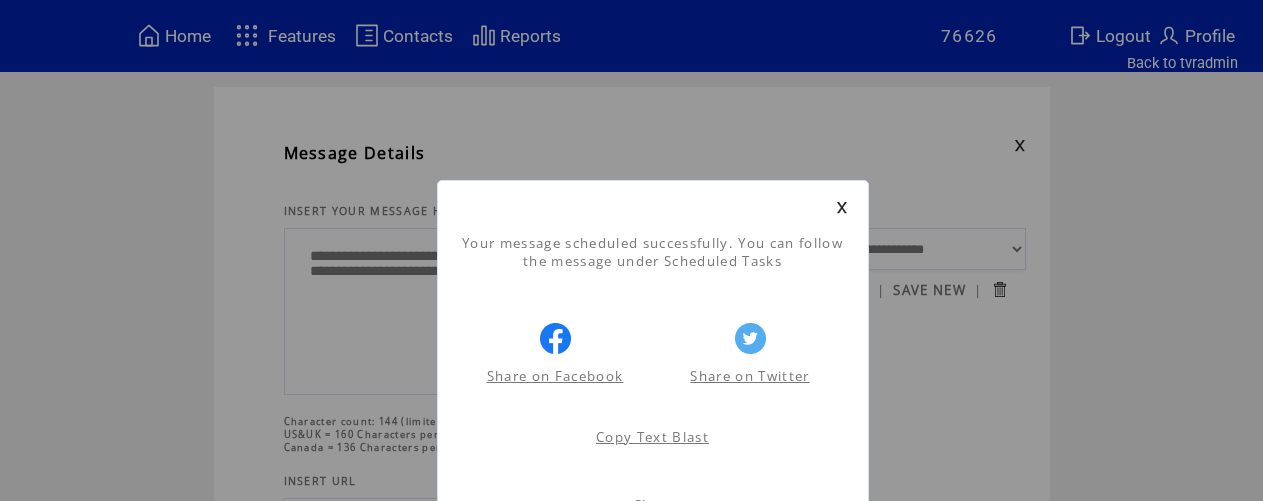 click at bounding box center [842, 207] 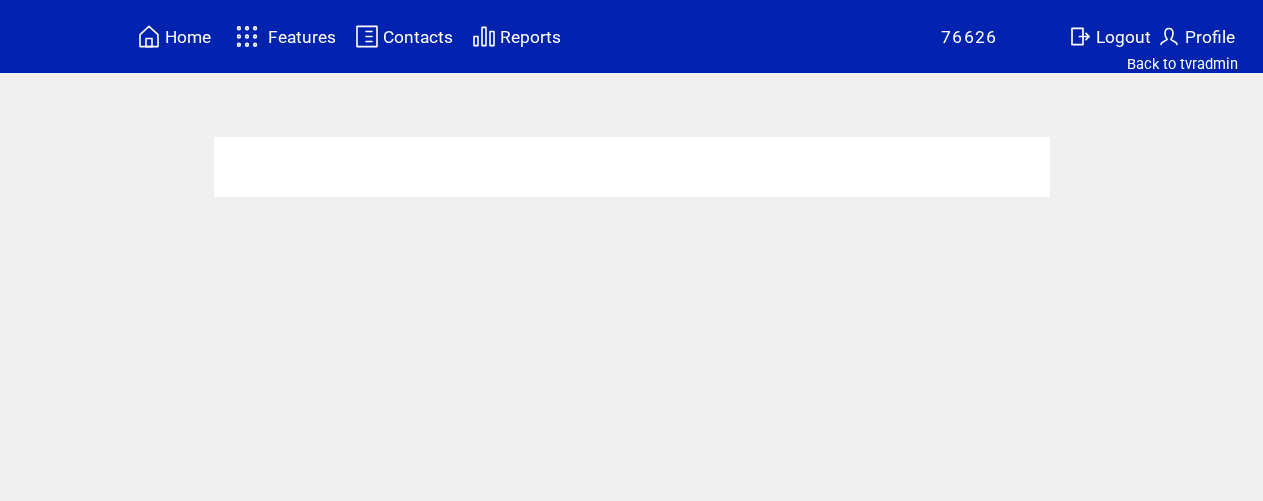 scroll, scrollTop: 0, scrollLeft: 0, axis: both 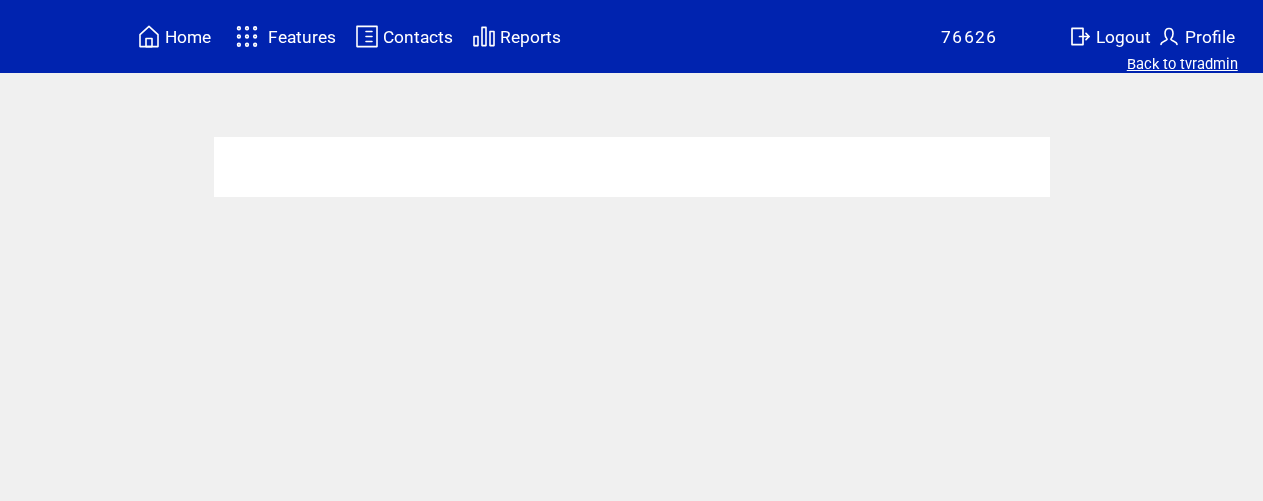 click on "Back to tvradmin" at bounding box center [1182, 64] 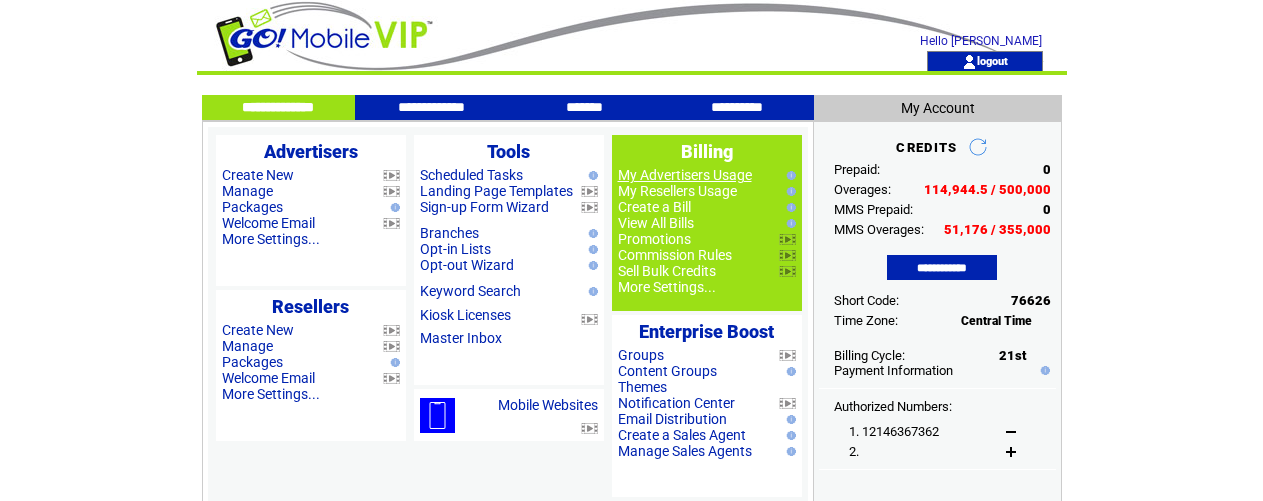 scroll, scrollTop: 0, scrollLeft: 0, axis: both 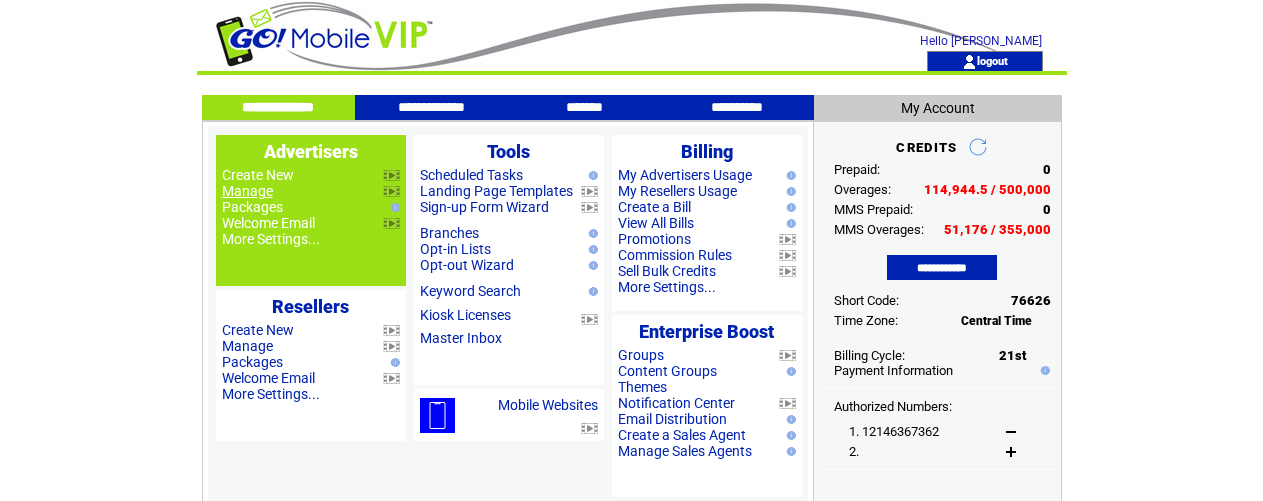 click on "Manage" at bounding box center (247, 191) 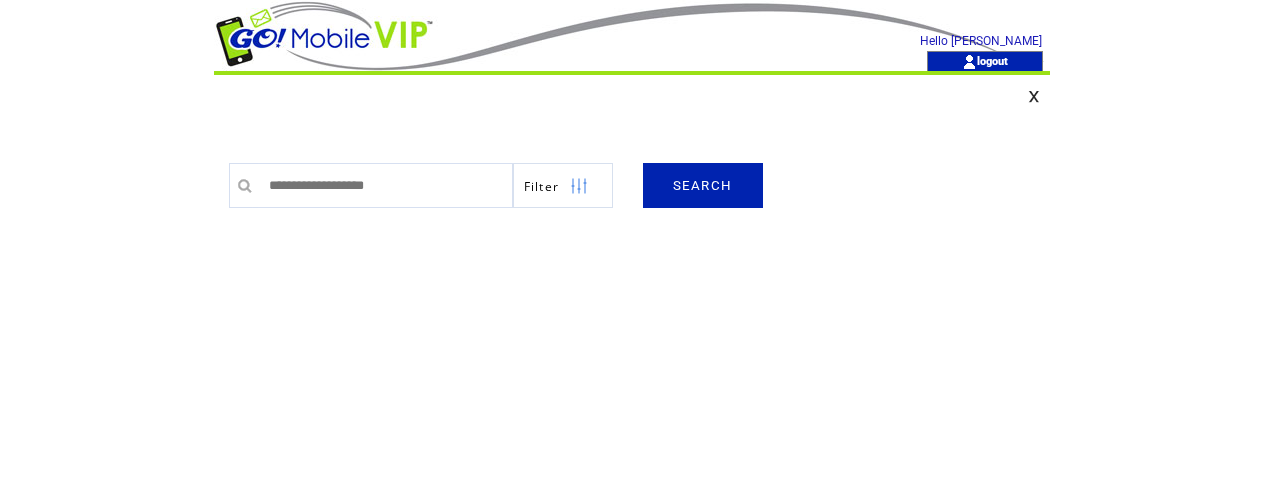 scroll, scrollTop: 0, scrollLeft: 0, axis: both 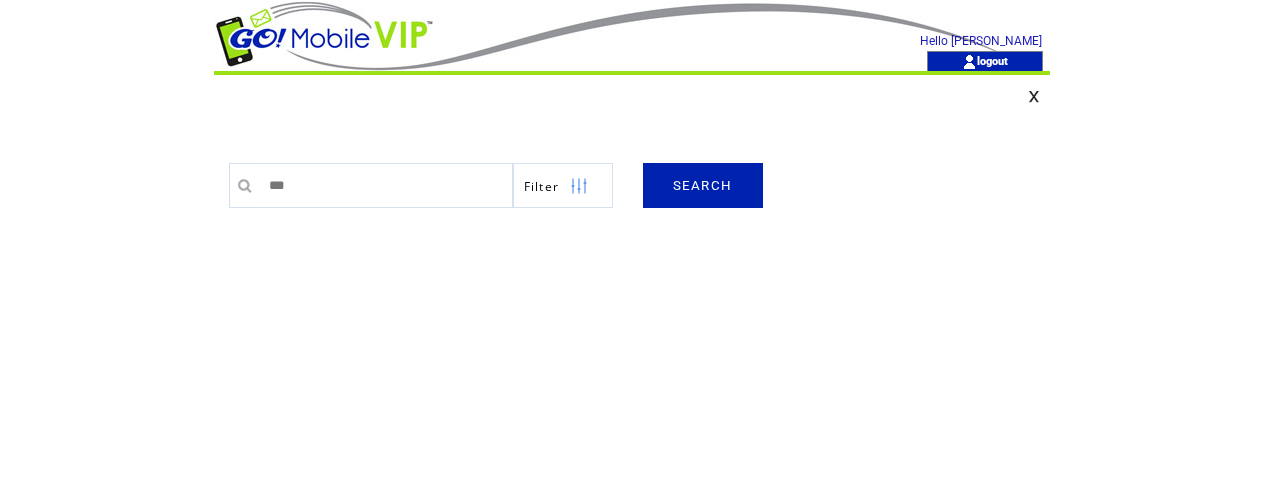type on "***" 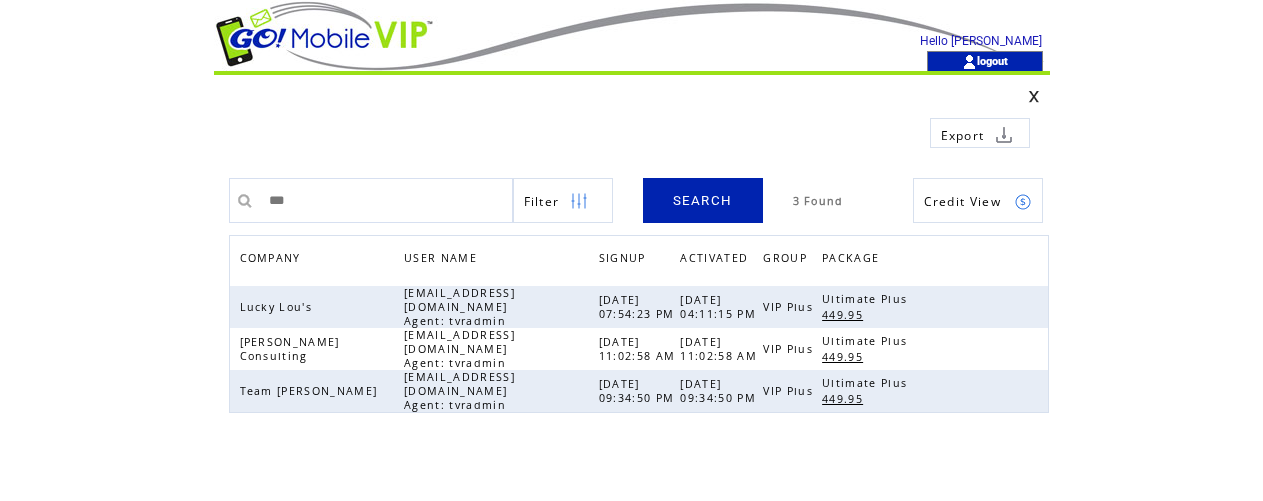 scroll, scrollTop: 0, scrollLeft: 0, axis: both 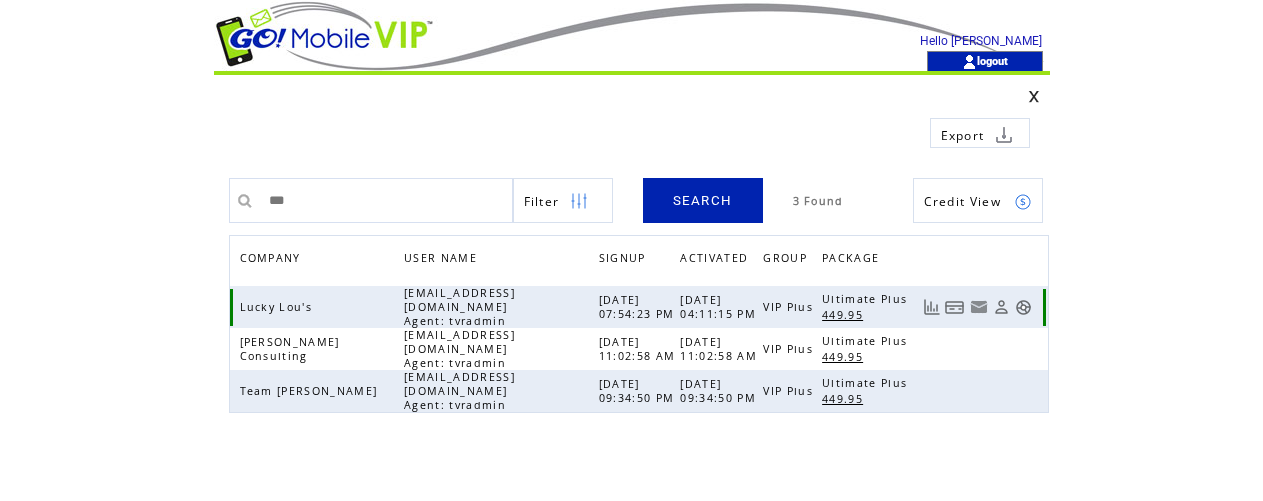 click at bounding box center [1023, 307] 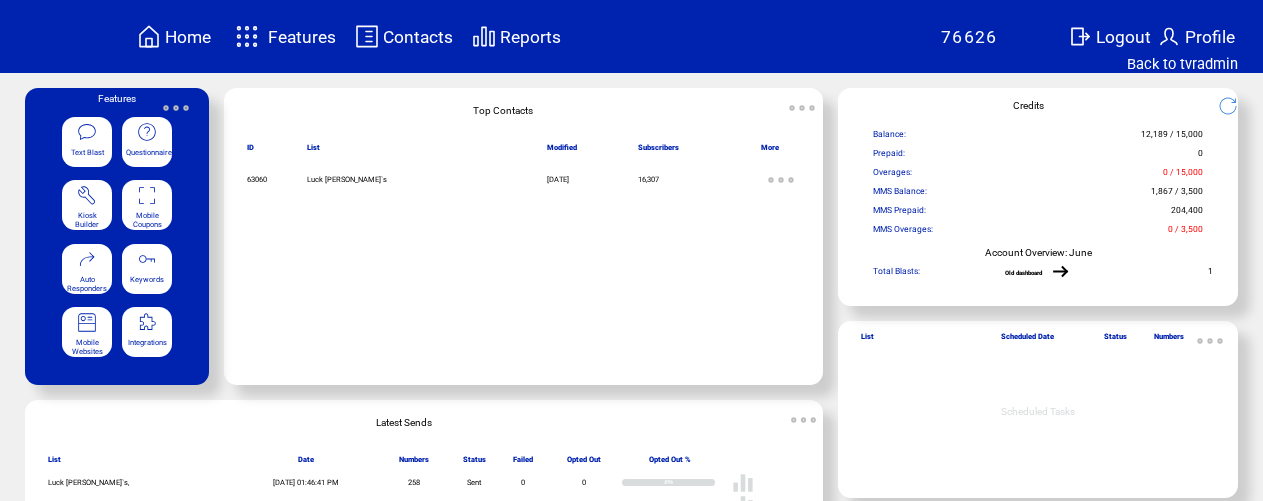 scroll, scrollTop: 0, scrollLeft: 0, axis: both 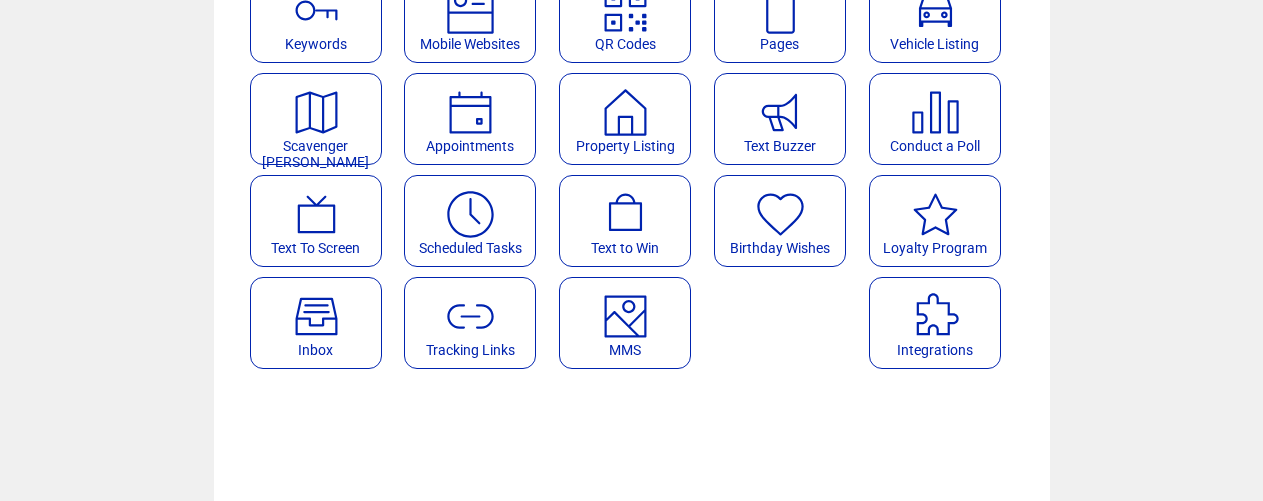 click at bounding box center (625, 309) 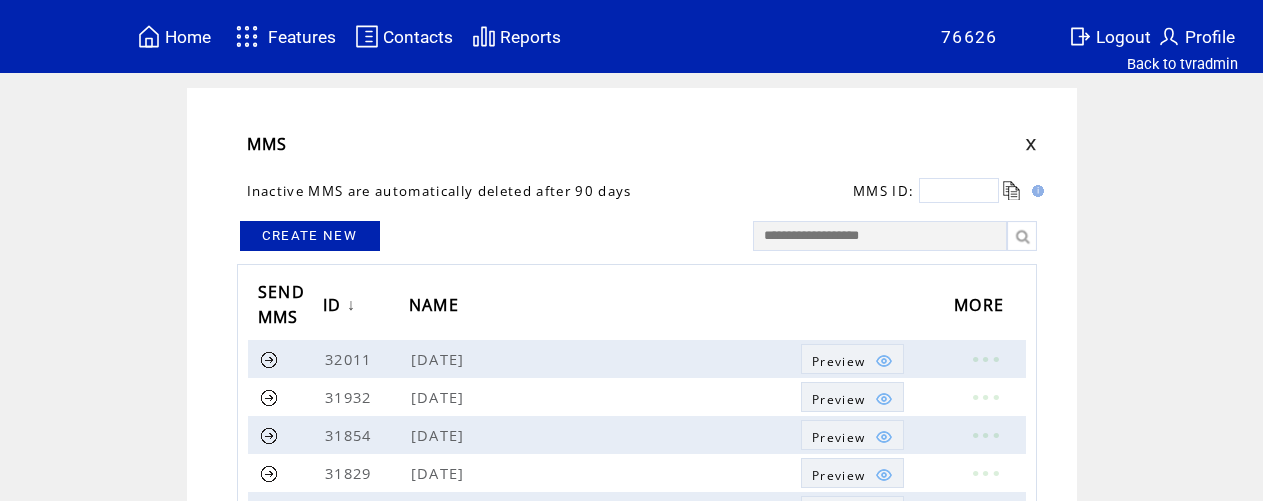 scroll, scrollTop: 0, scrollLeft: 0, axis: both 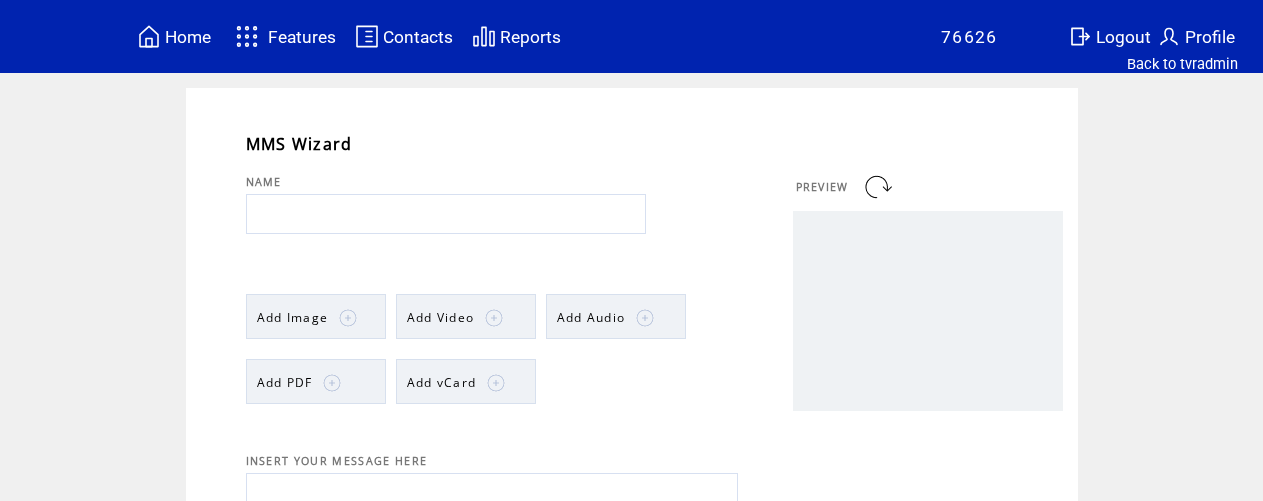 drag, startPoint x: 0, startPoint y: 0, endPoint x: 339, endPoint y: 218, distance: 403.04468 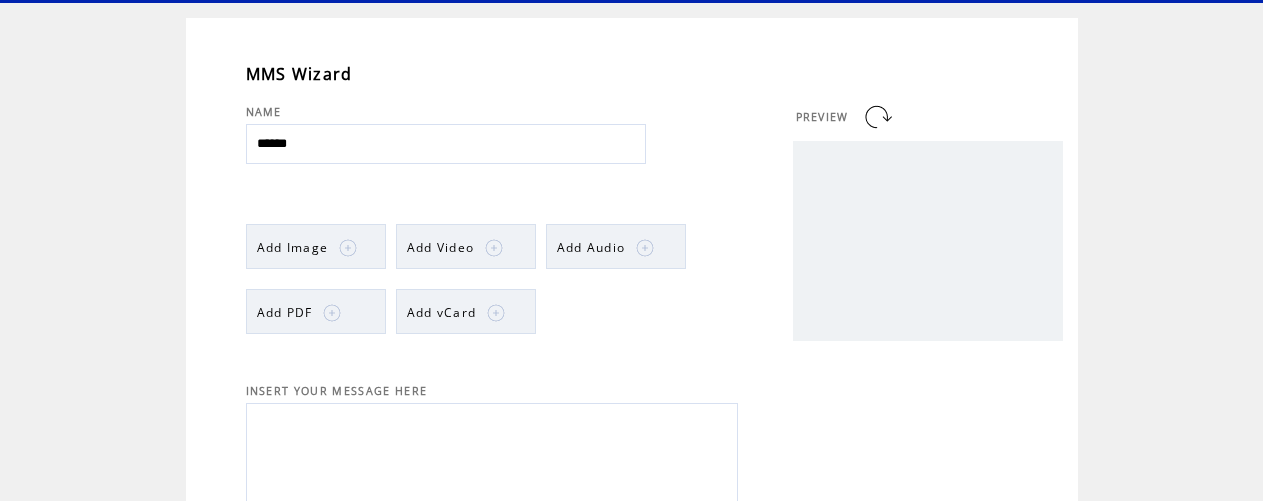 scroll, scrollTop: 80, scrollLeft: 0, axis: vertical 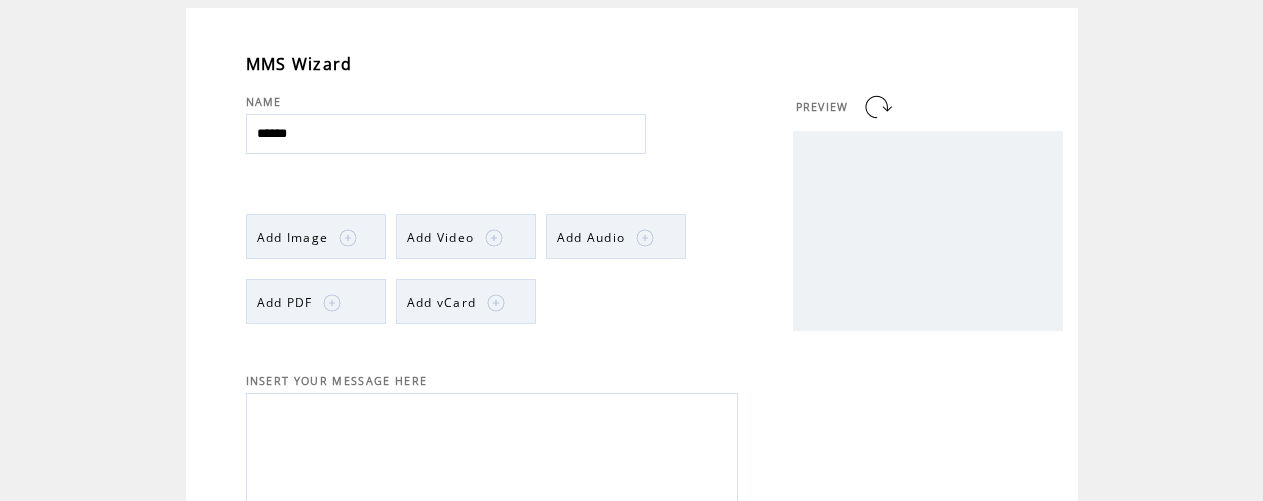 type on "******" 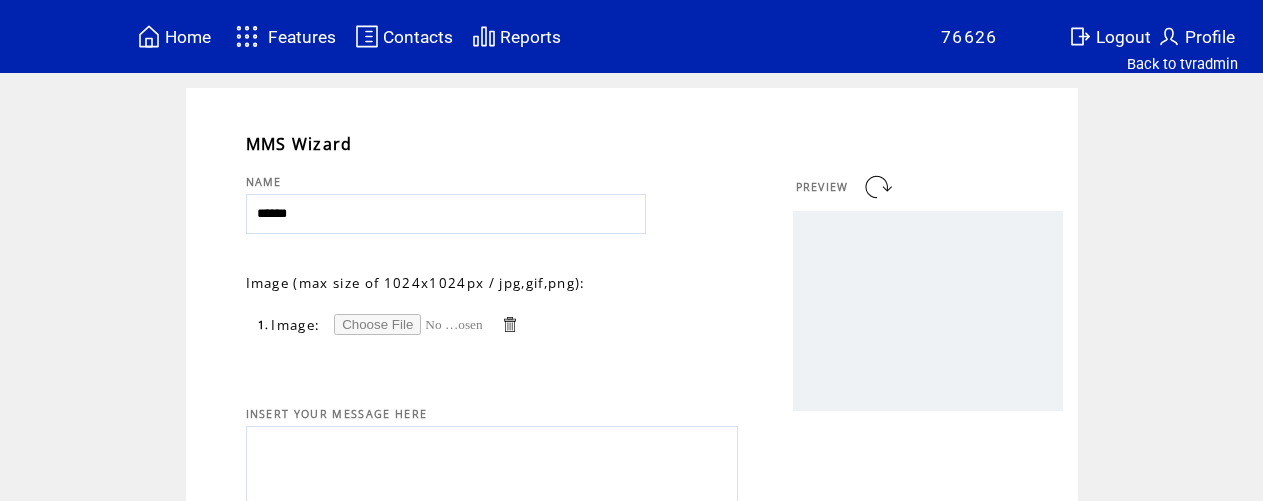 scroll, scrollTop: 0, scrollLeft: 0, axis: both 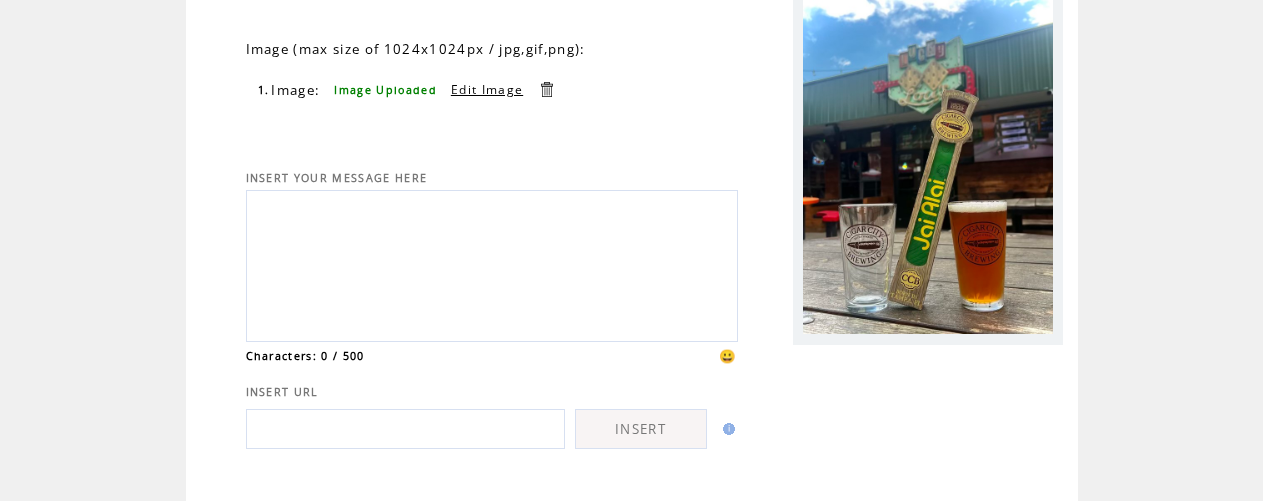 click at bounding box center (492, 263) 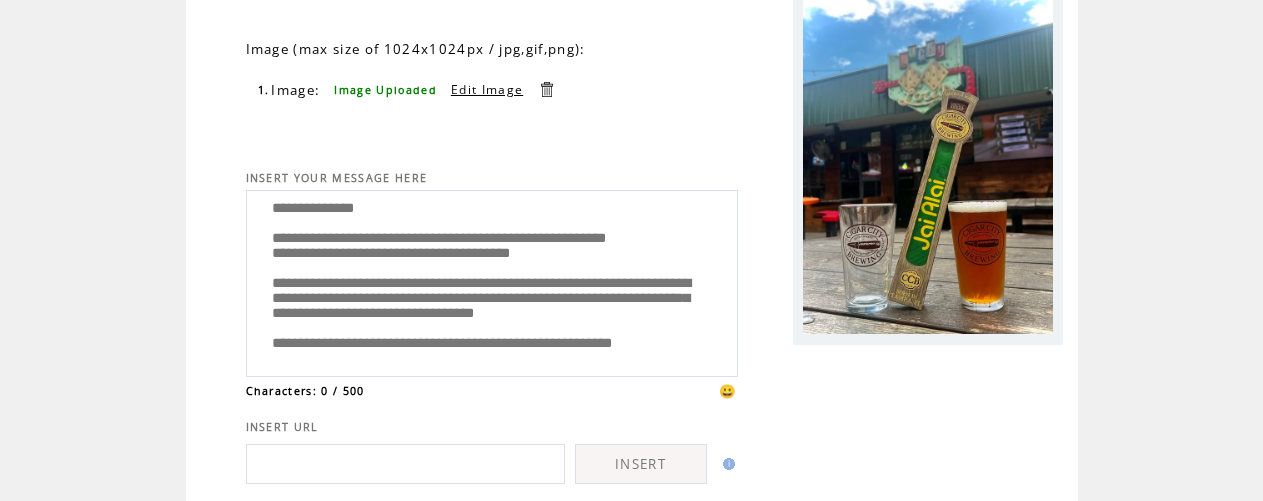 scroll, scrollTop: 120, scrollLeft: 0, axis: vertical 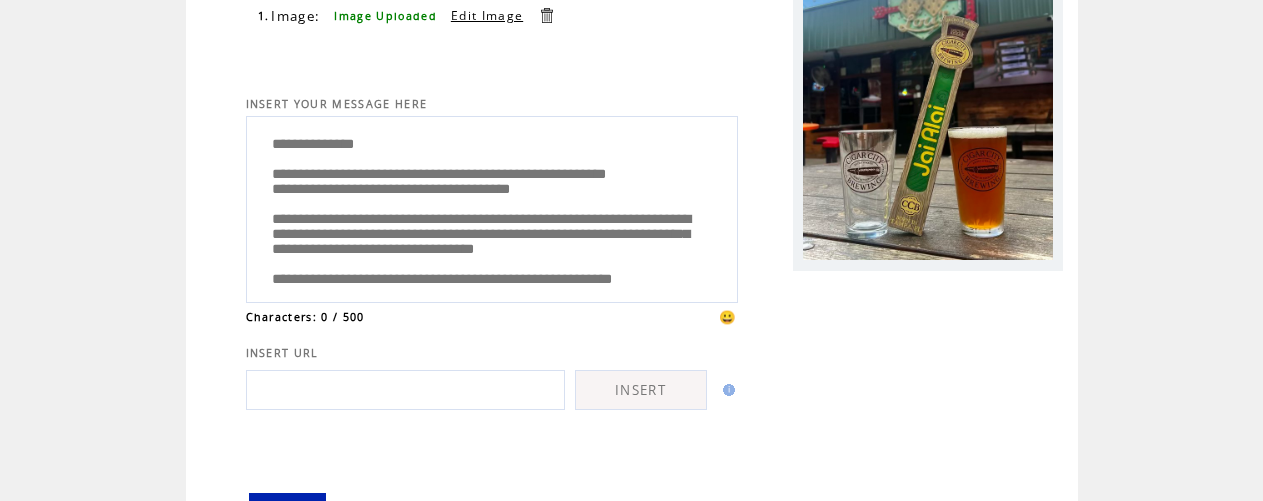 click on "**********" at bounding box center (492, 207) 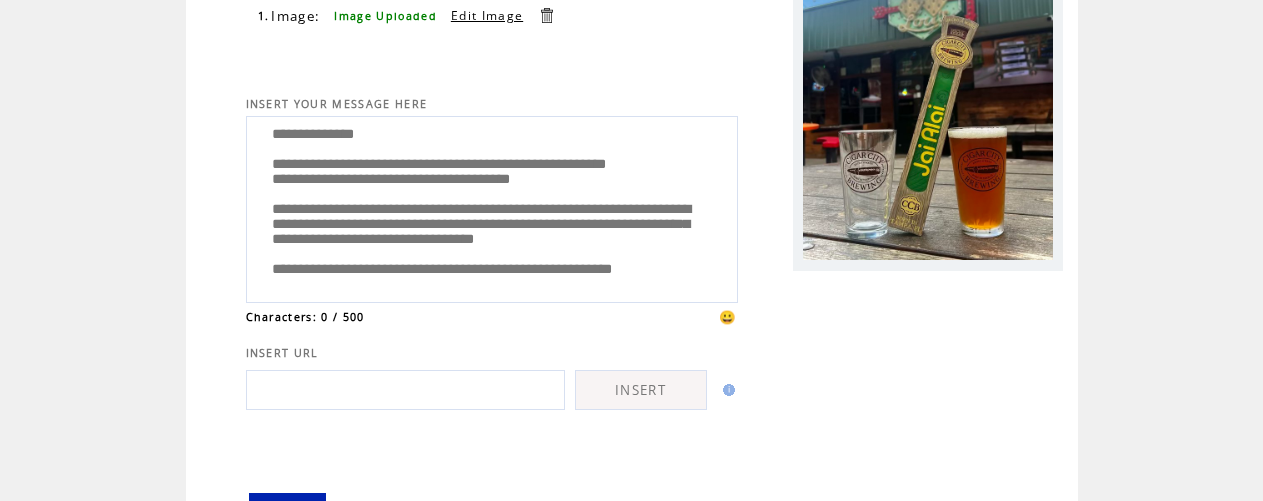 scroll, scrollTop: 120, scrollLeft: 0, axis: vertical 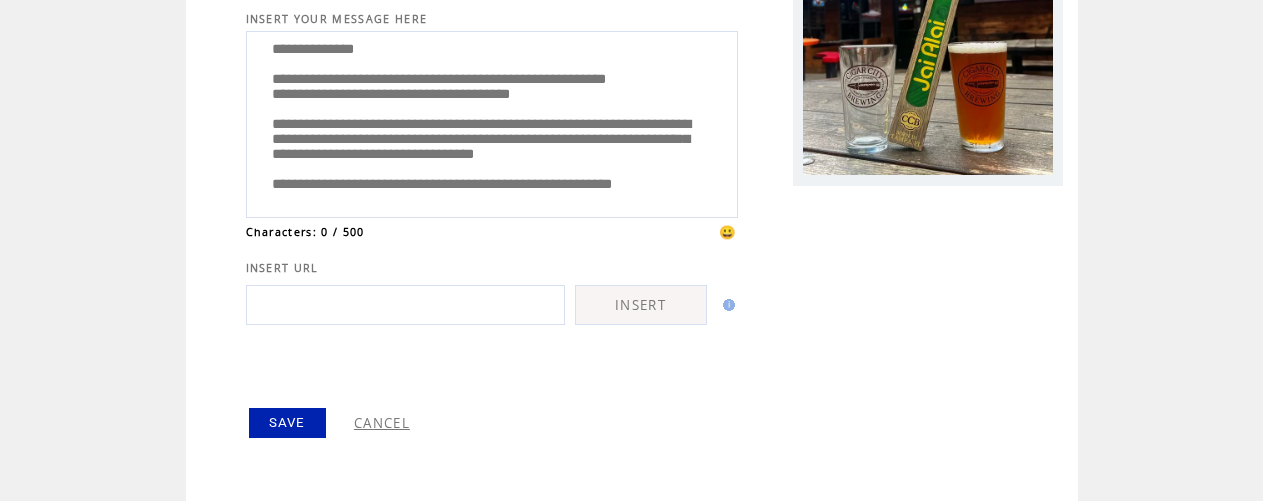 click on "**********" at bounding box center (492, 122) 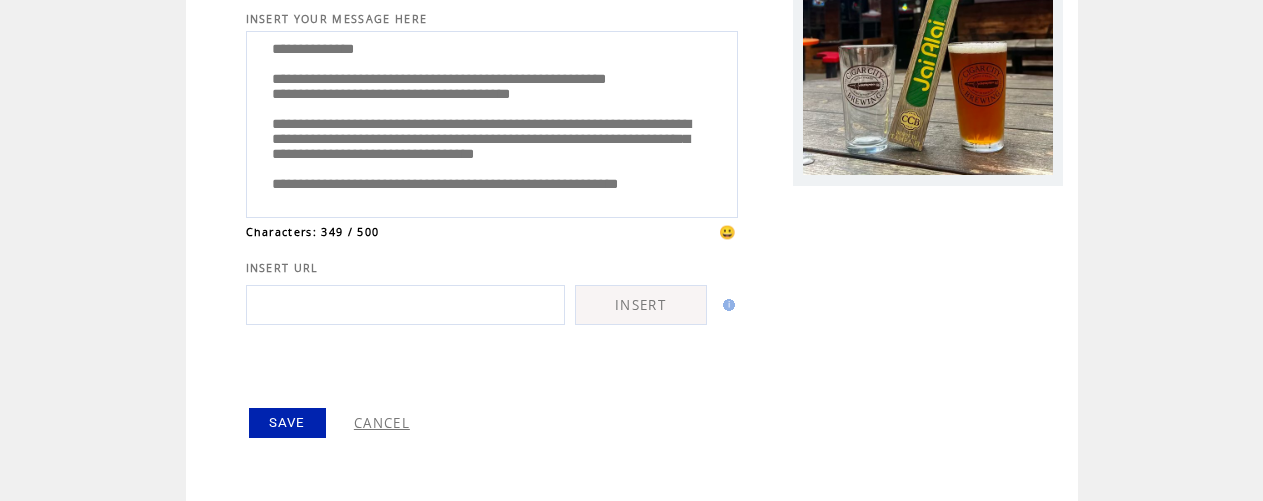 scroll, scrollTop: 0, scrollLeft: 0, axis: both 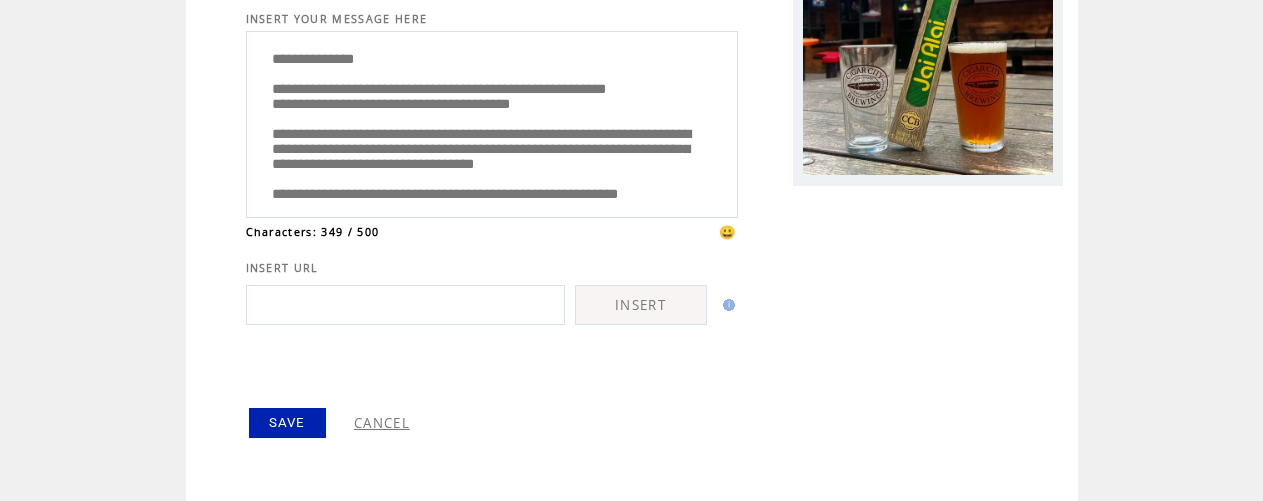 click on "**********" at bounding box center [492, 122] 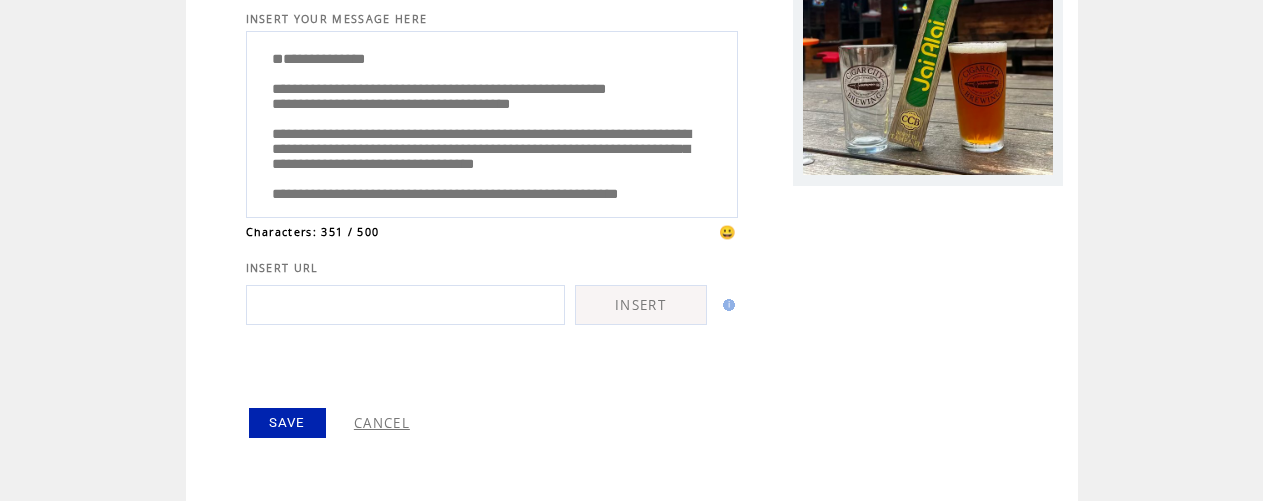 click on "**********" at bounding box center [492, 122] 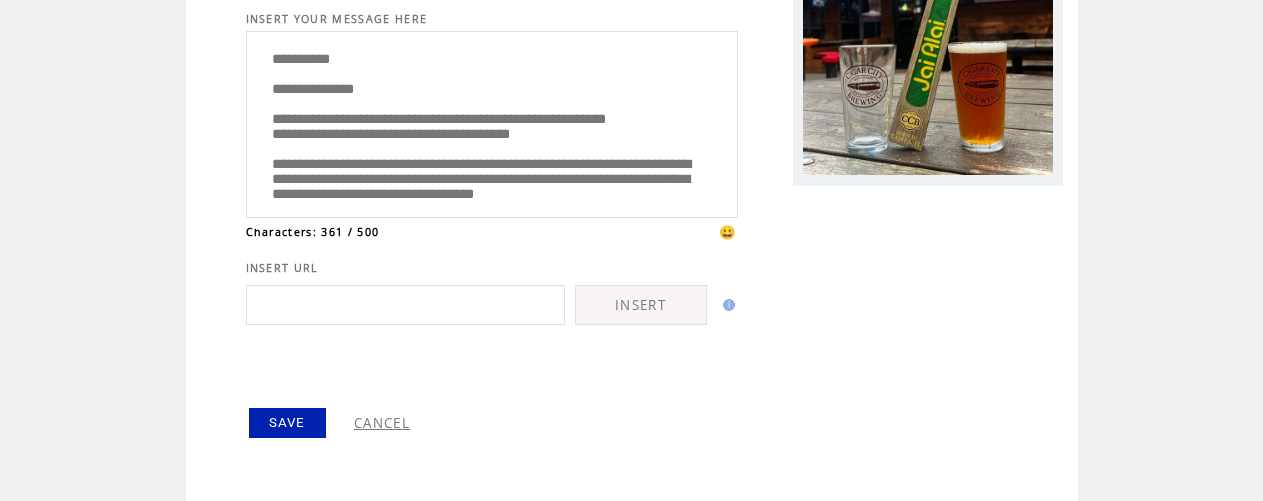type on "**********" 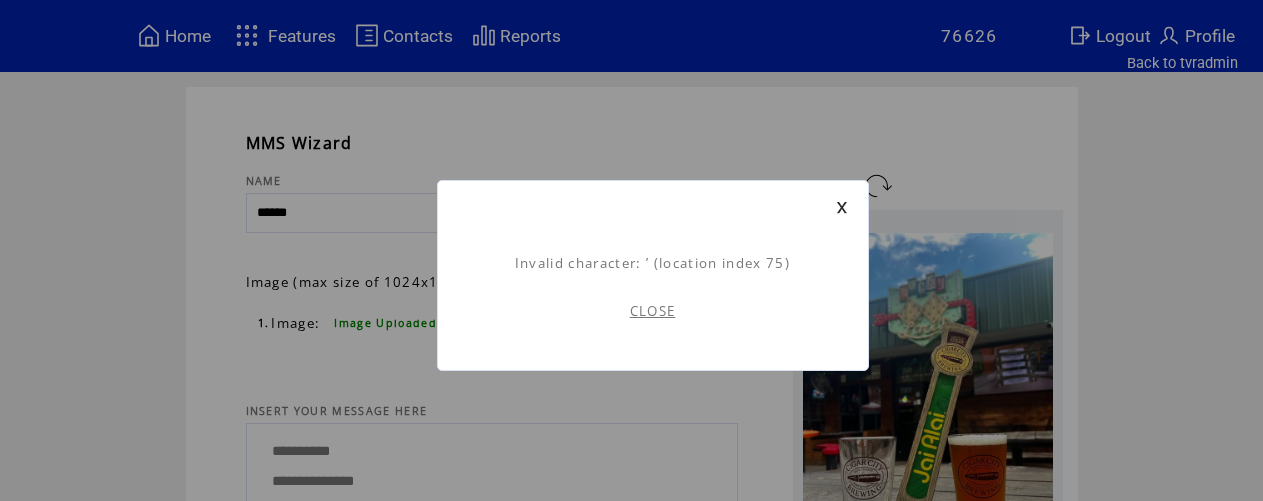 scroll, scrollTop: 1, scrollLeft: 0, axis: vertical 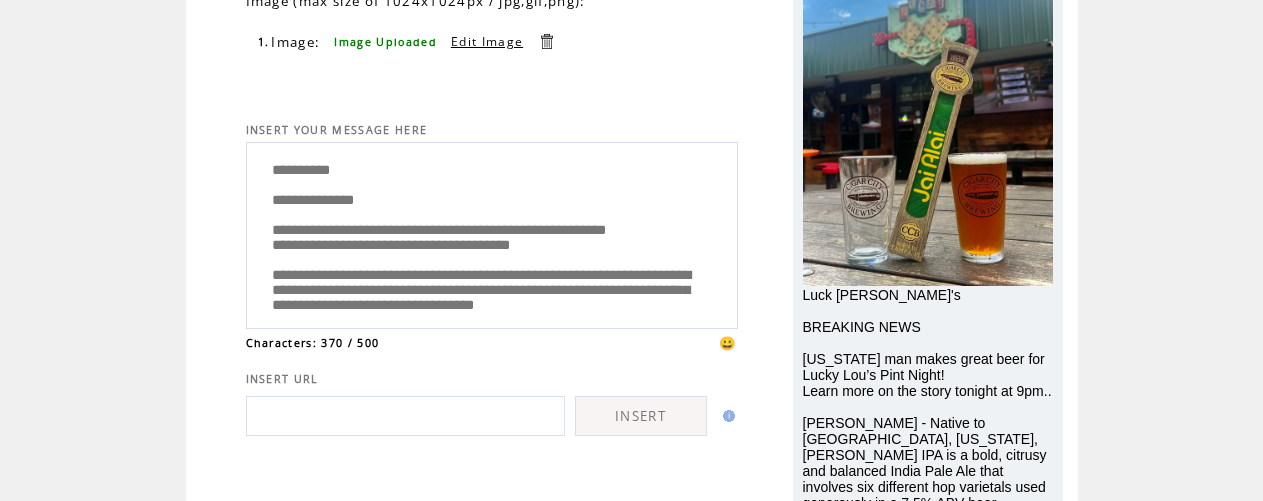click on "**********" at bounding box center [492, 233] 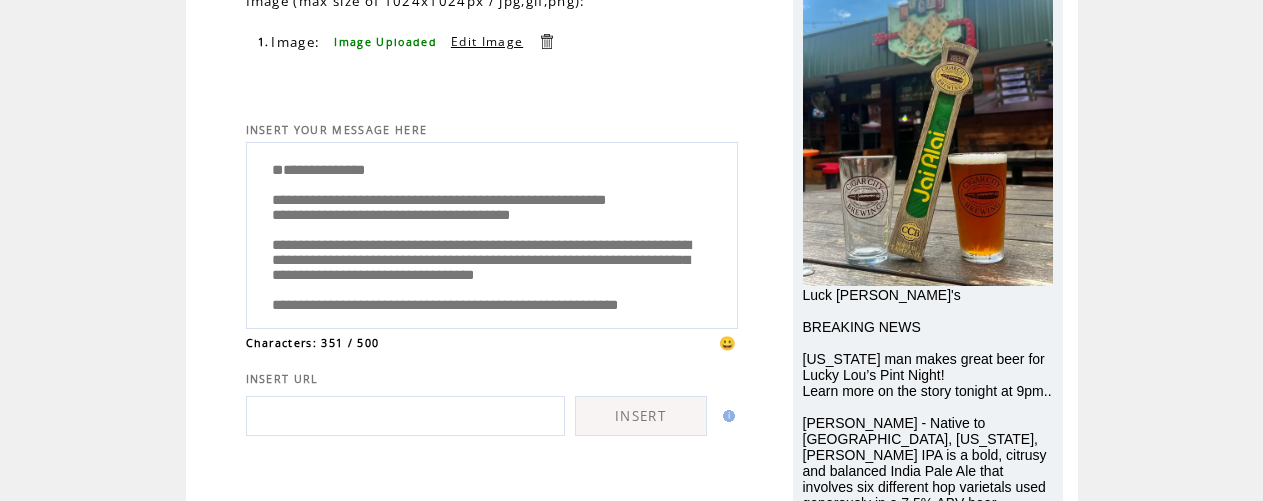 click on "**********" at bounding box center (492, 233) 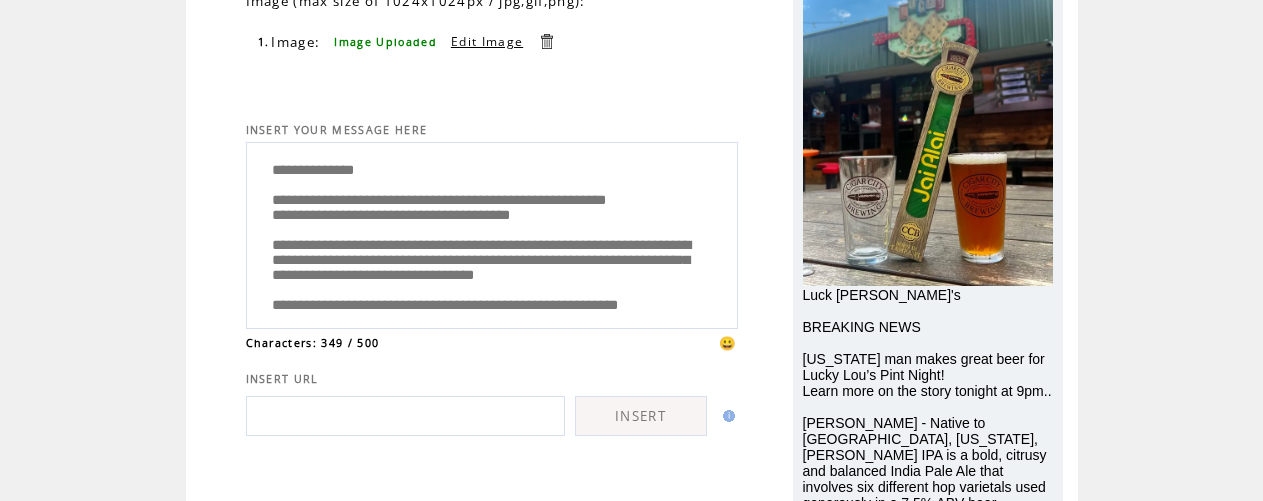 click on "**********" at bounding box center [492, 233] 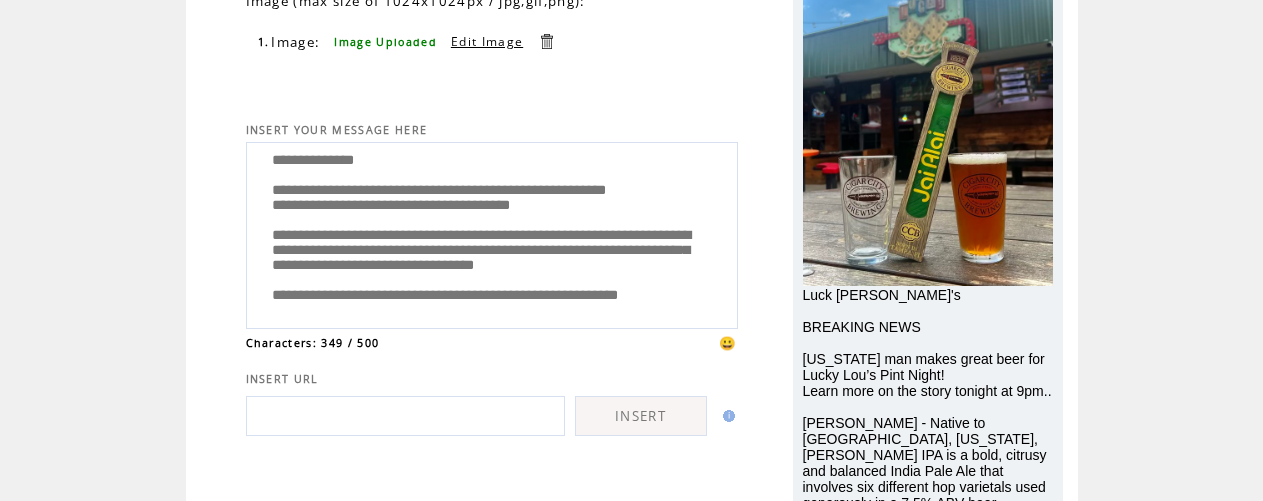scroll, scrollTop: 0, scrollLeft: 0, axis: both 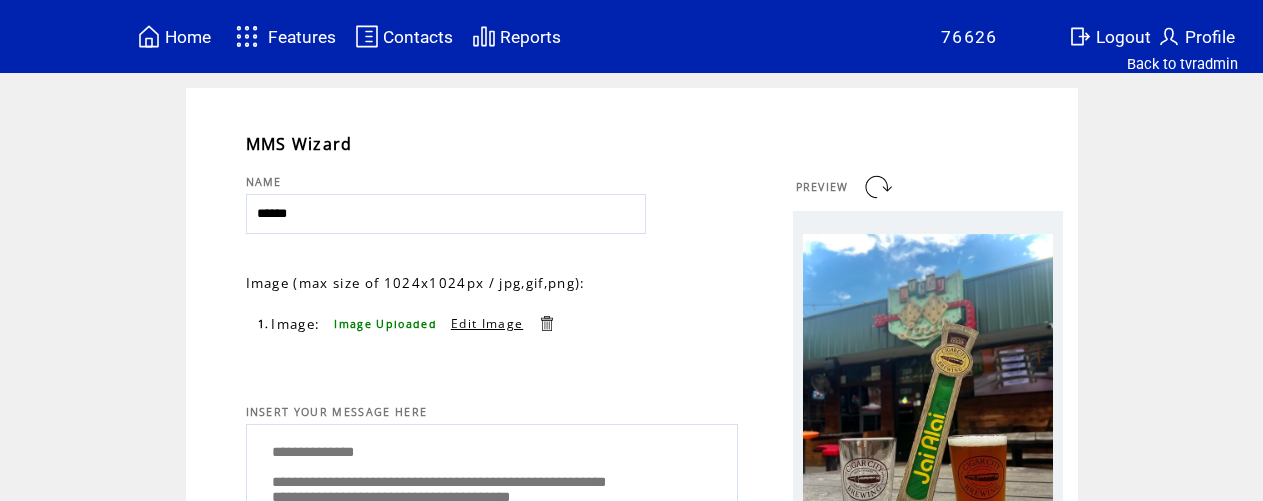 type on "**********" 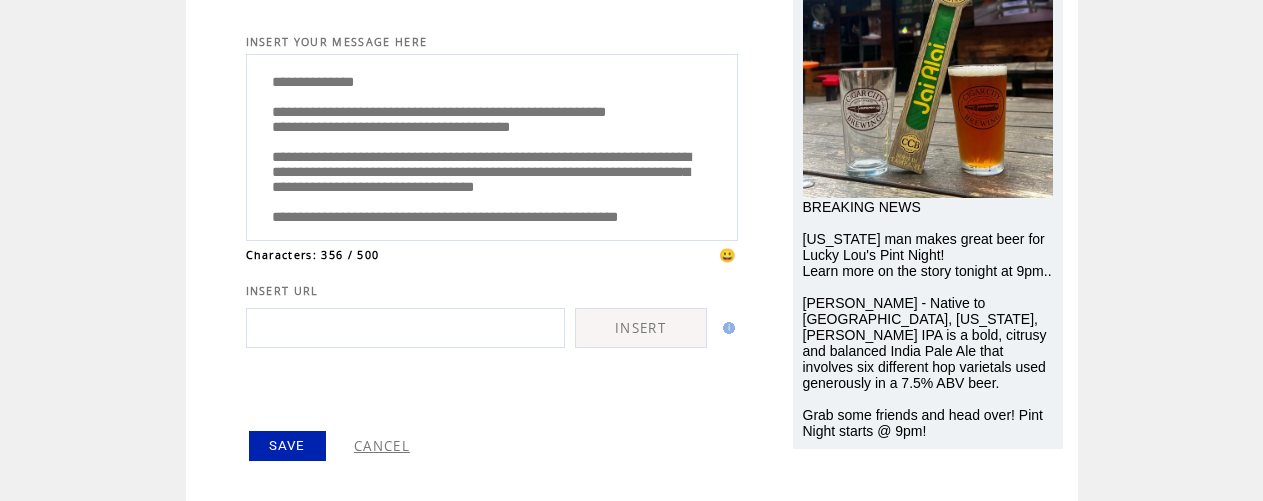 scroll, scrollTop: 379, scrollLeft: 0, axis: vertical 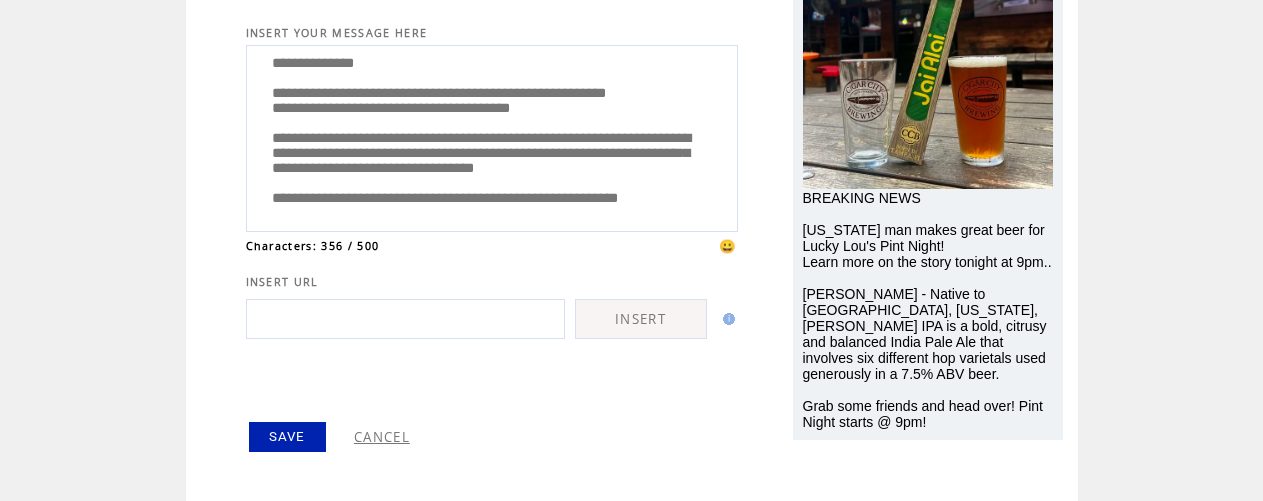 click on "SAVE" at bounding box center (287, 437) 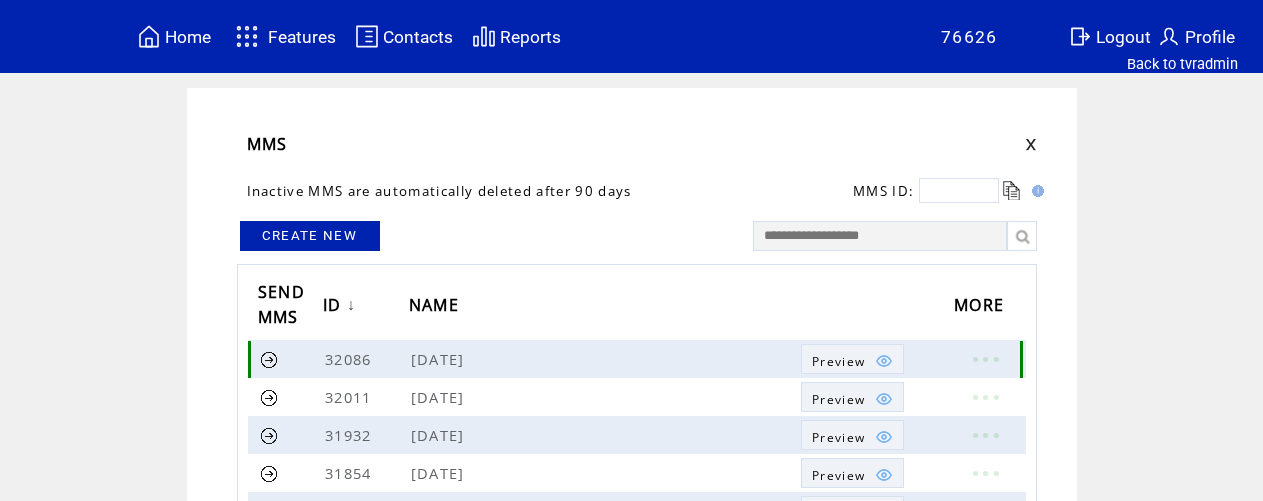 scroll, scrollTop: 0, scrollLeft: 0, axis: both 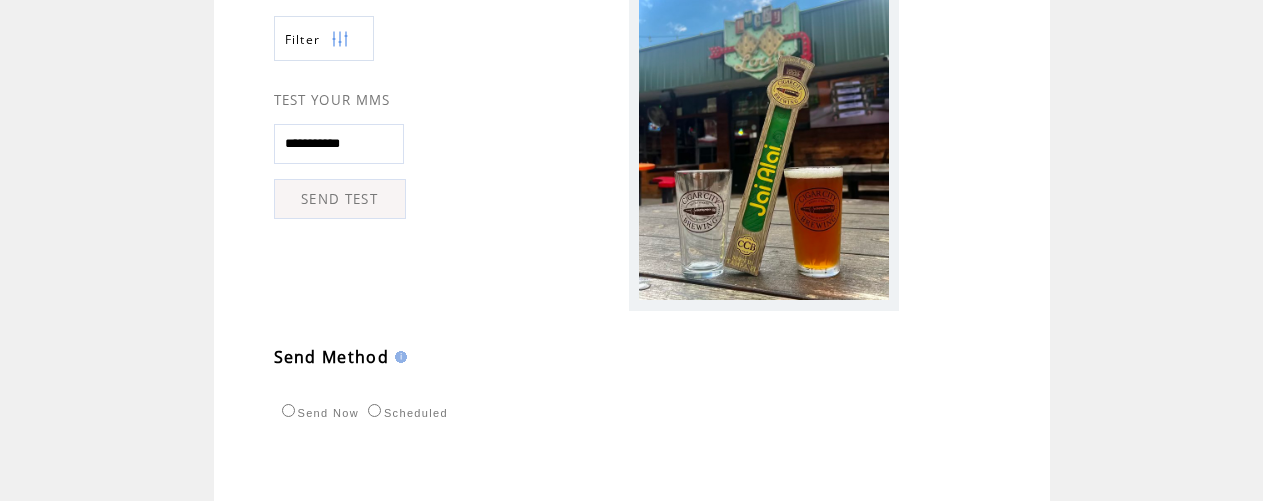 click at bounding box center [340, 39] 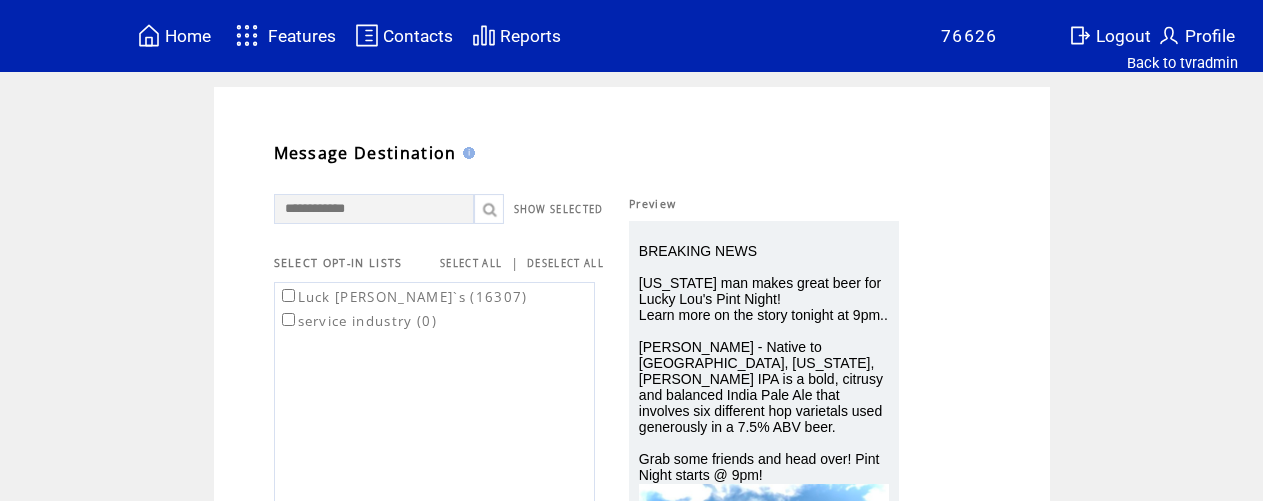 select 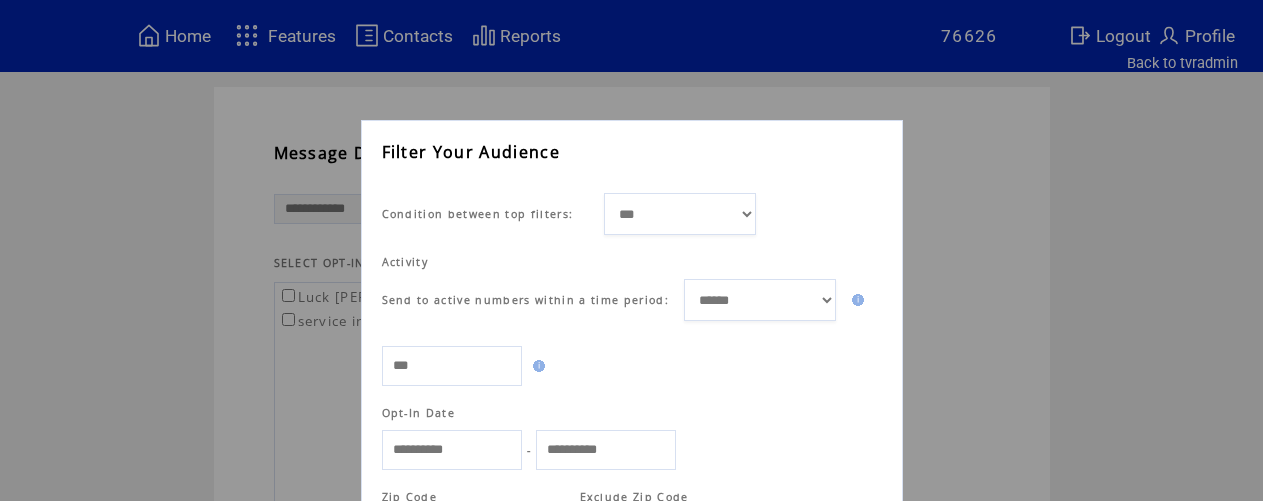 scroll, scrollTop: 224, scrollLeft: 0, axis: vertical 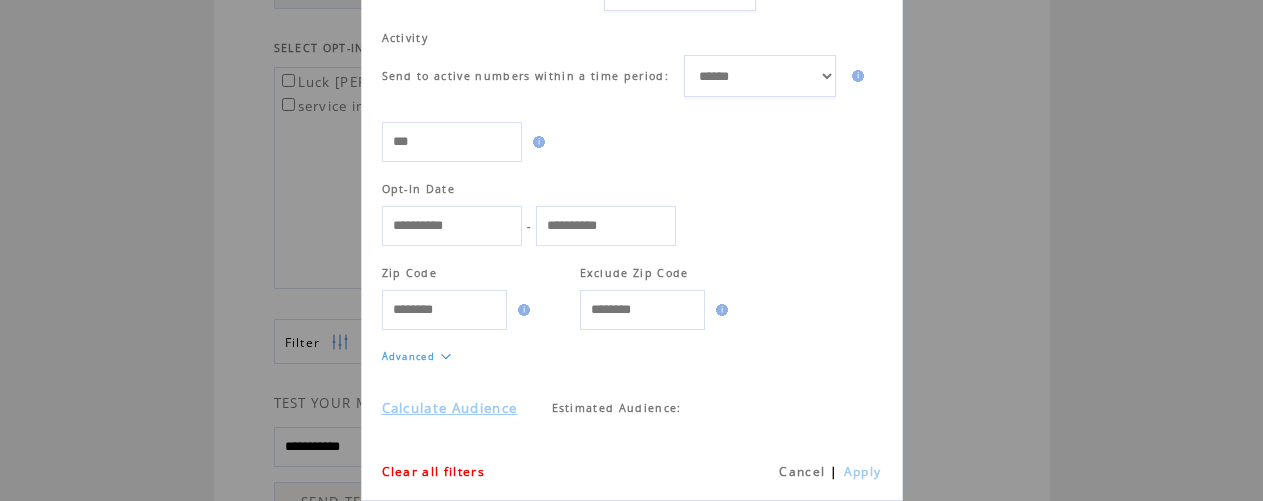 click on "Advanced" at bounding box center [409, 356] 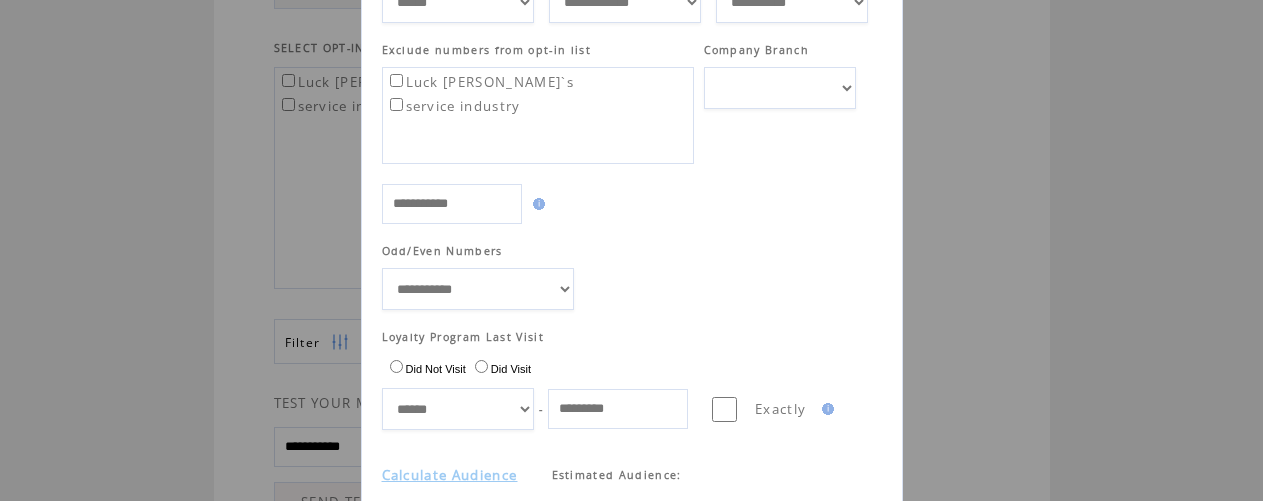 scroll, scrollTop: 879, scrollLeft: 0, axis: vertical 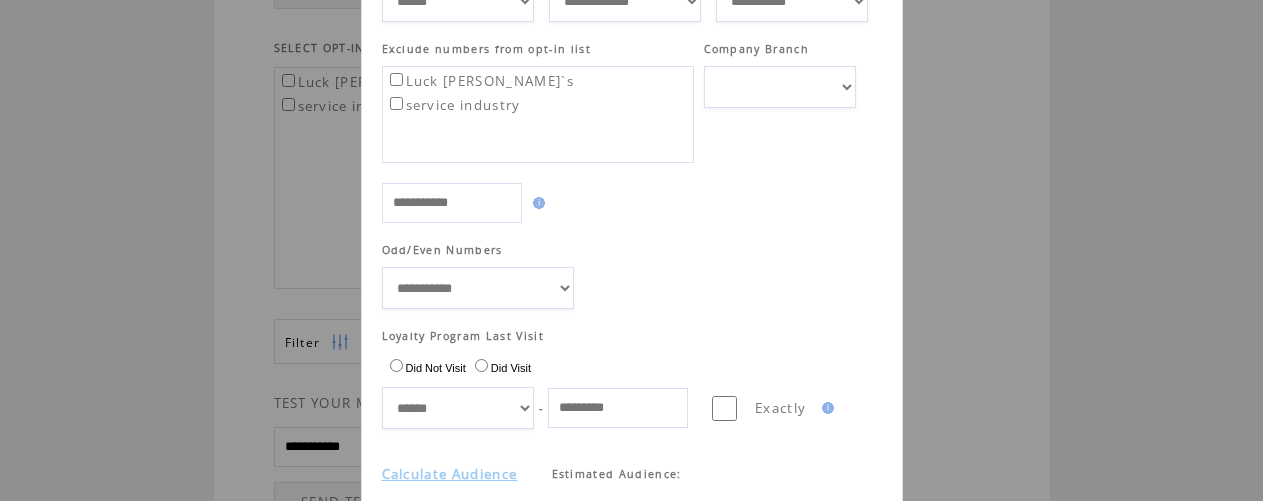 click on "**********" at bounding box center (458, 408) 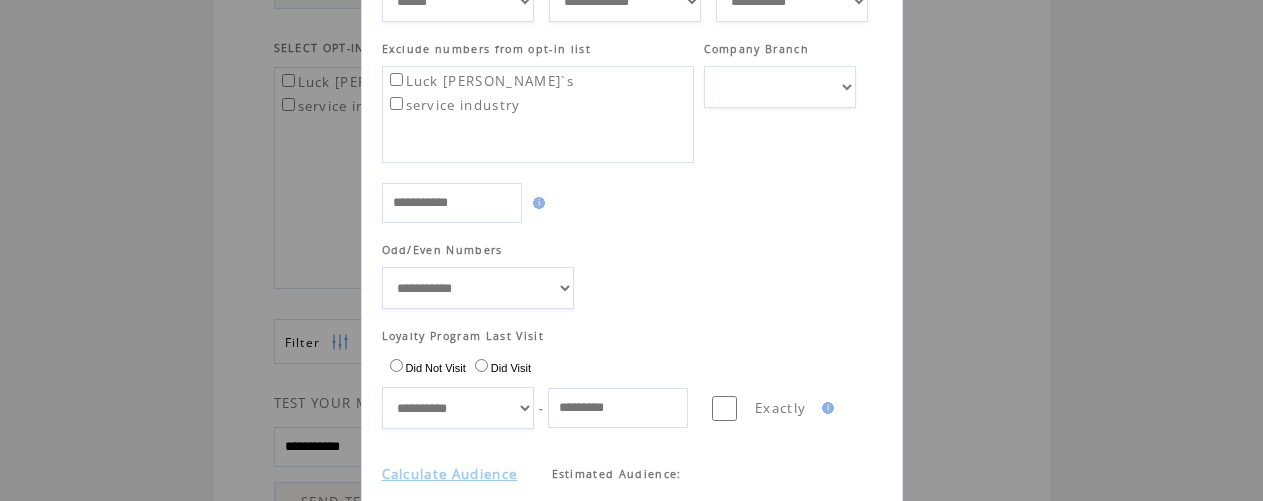 click at bounding box center (618, 408) 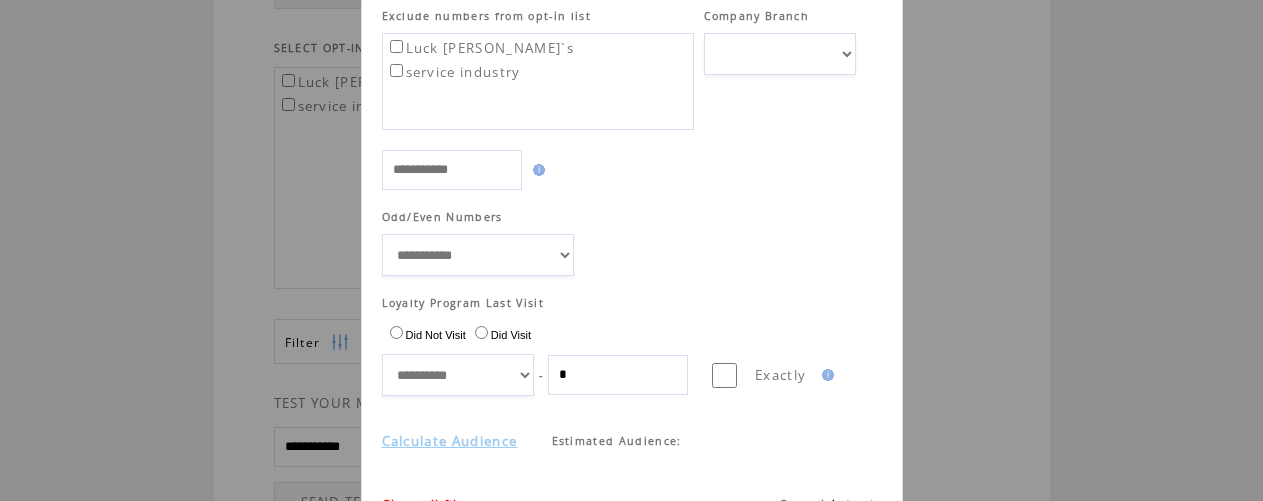 scroll, scrollTop: 947, scrollLeft: 0, axis: vertical 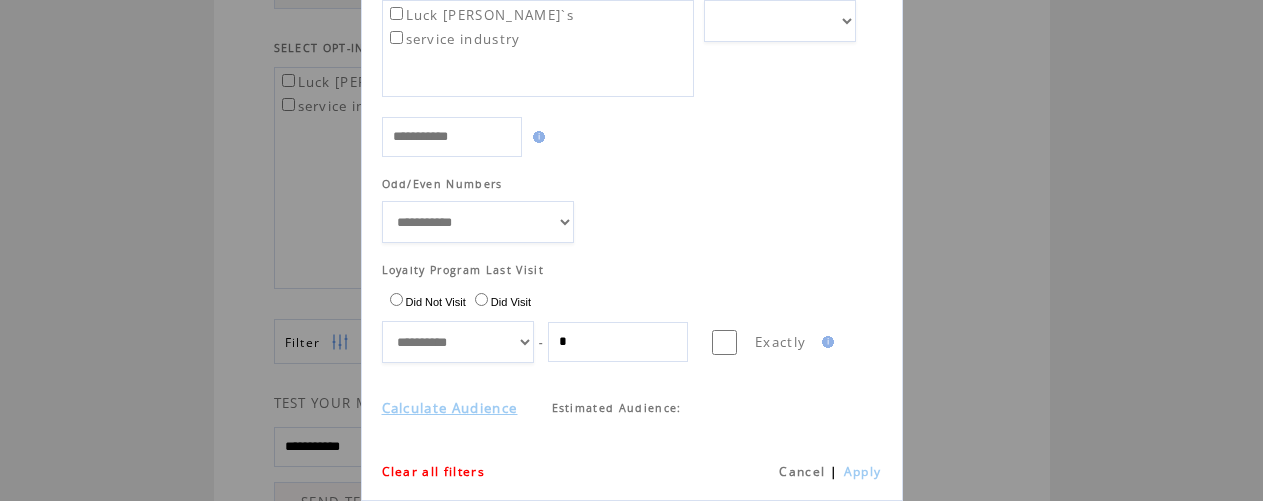 type on "*" 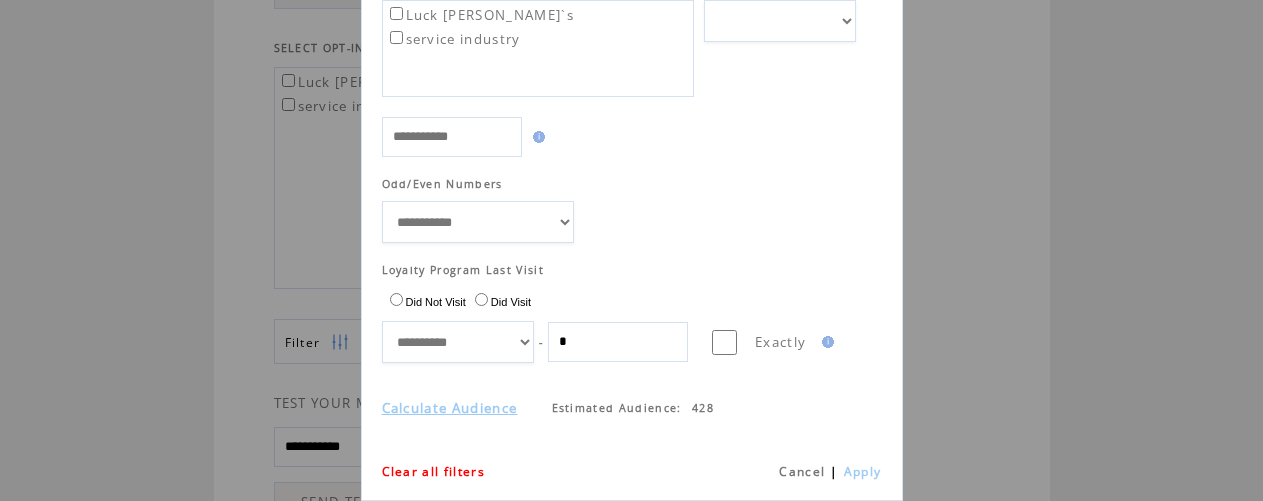 click on "*" at bounding box center [618, 342] 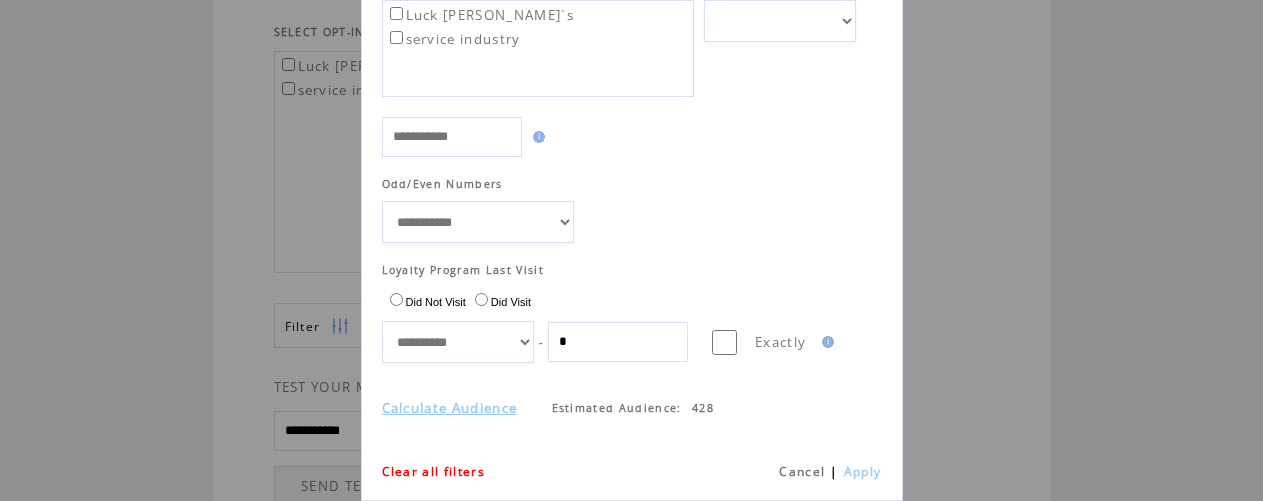 scroll, scrollTop: 235, scrollLeft: 0, axis: vertical 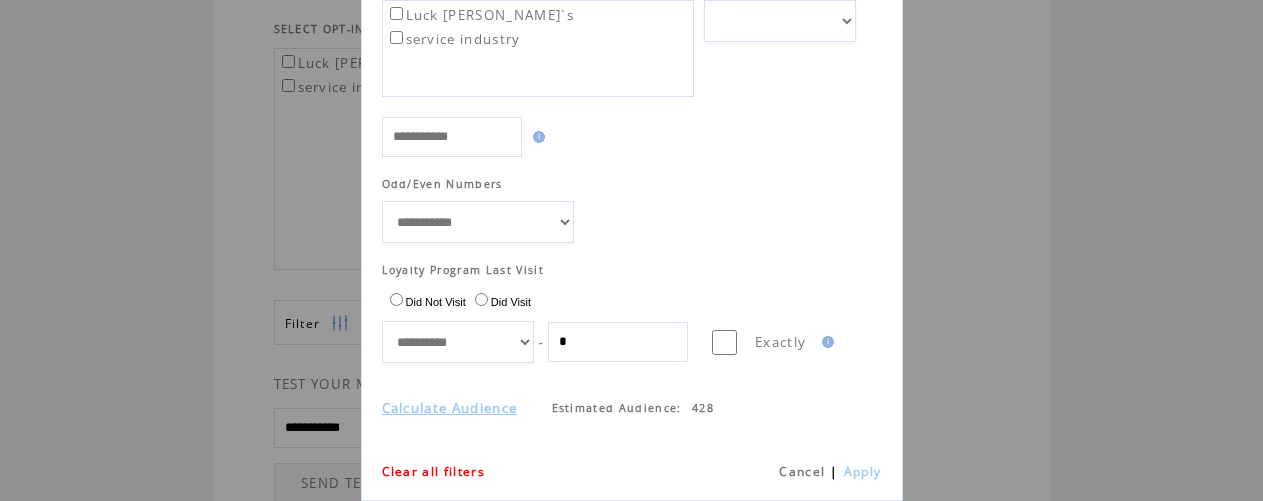 type on "*" 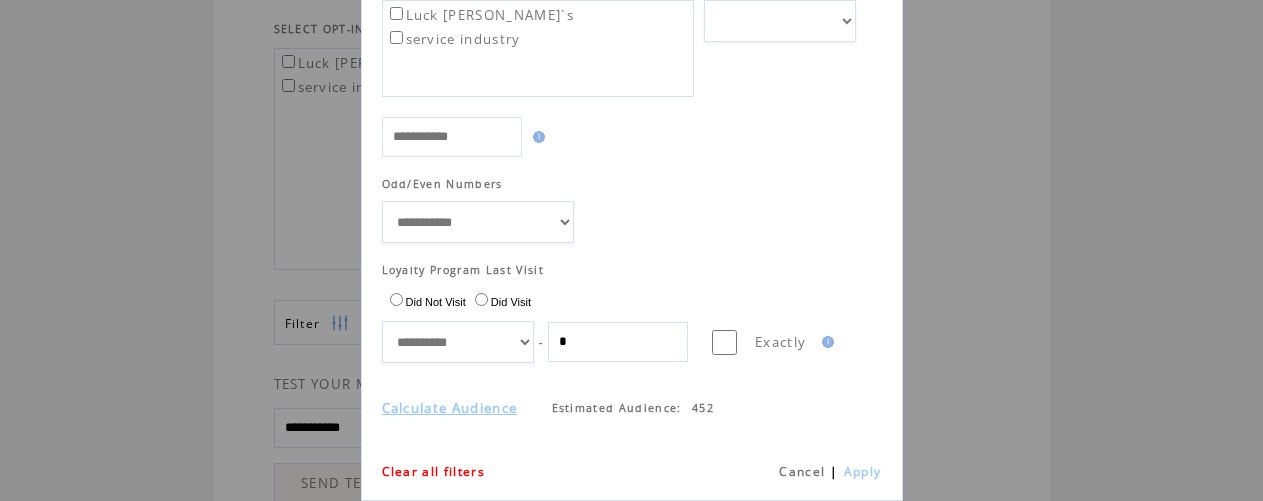 click on "*" at bounding box center (618, 342) 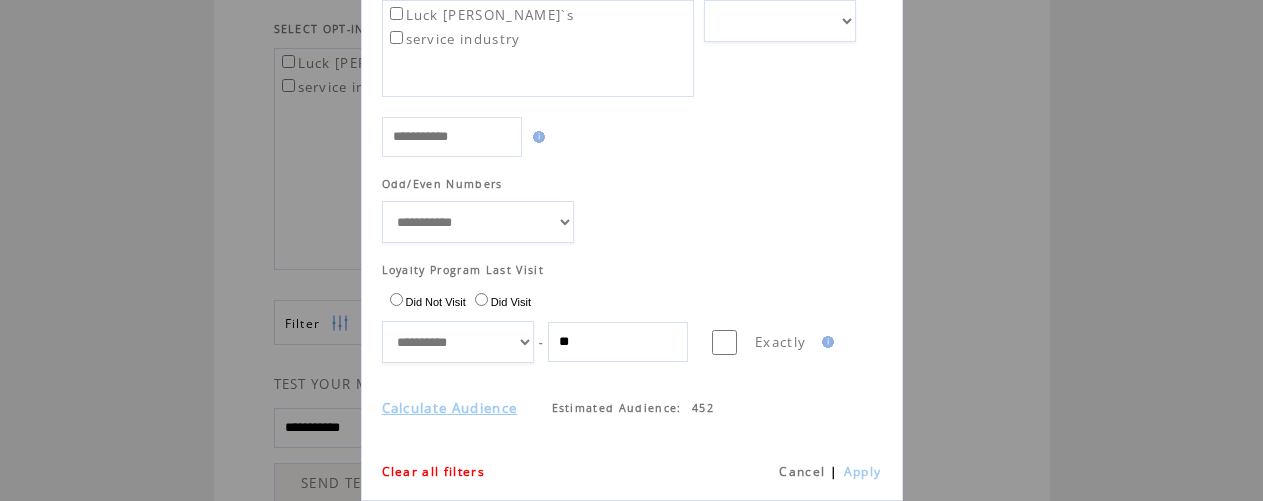 type on "**" 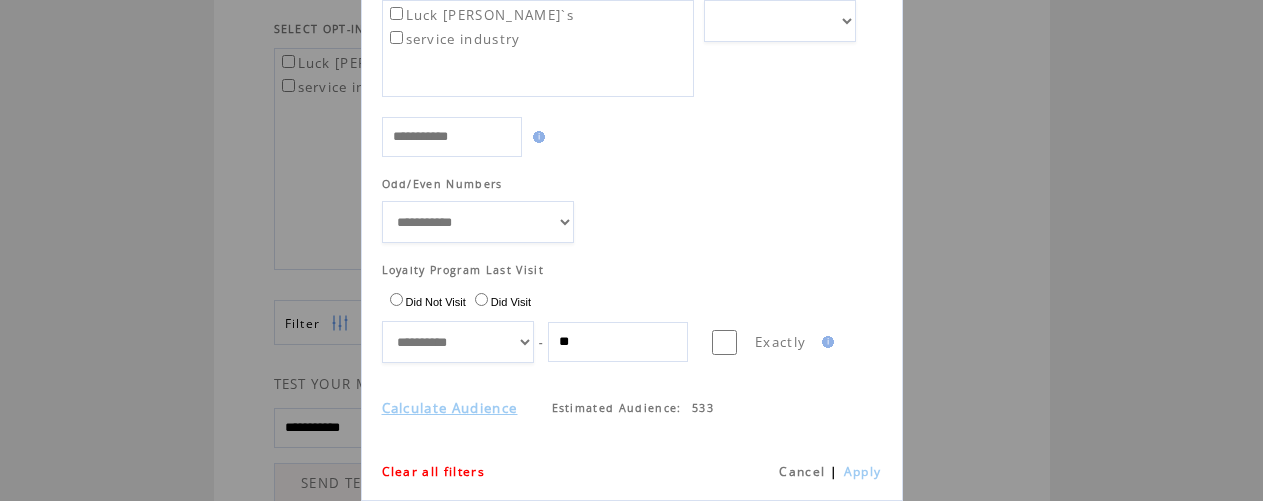 click on "Apply" at bounding box center [863, 471] 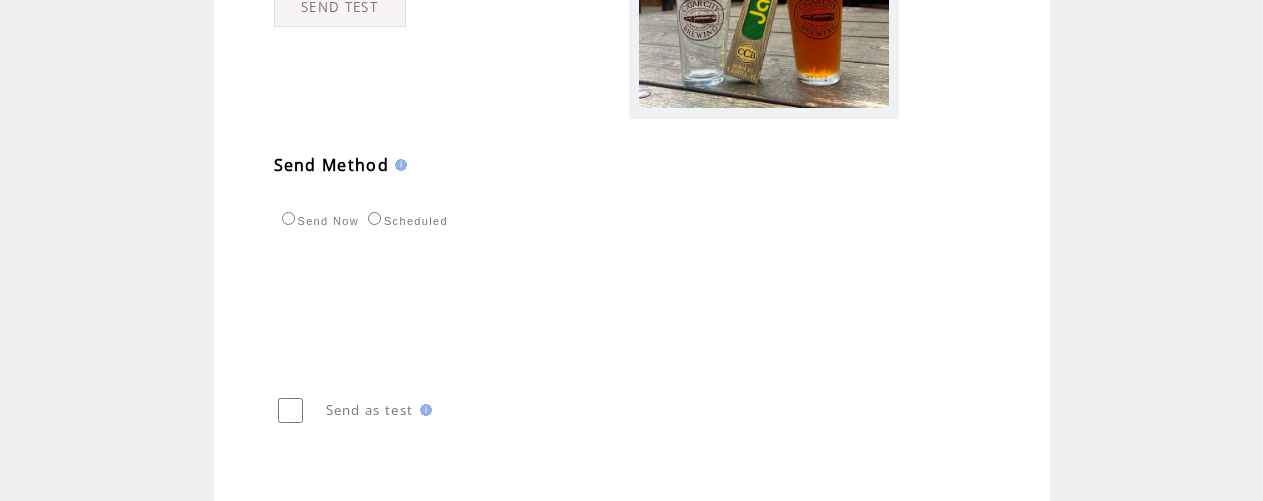 scroll, scrollTop: 841, scrollLeft: 0, axis: vertical 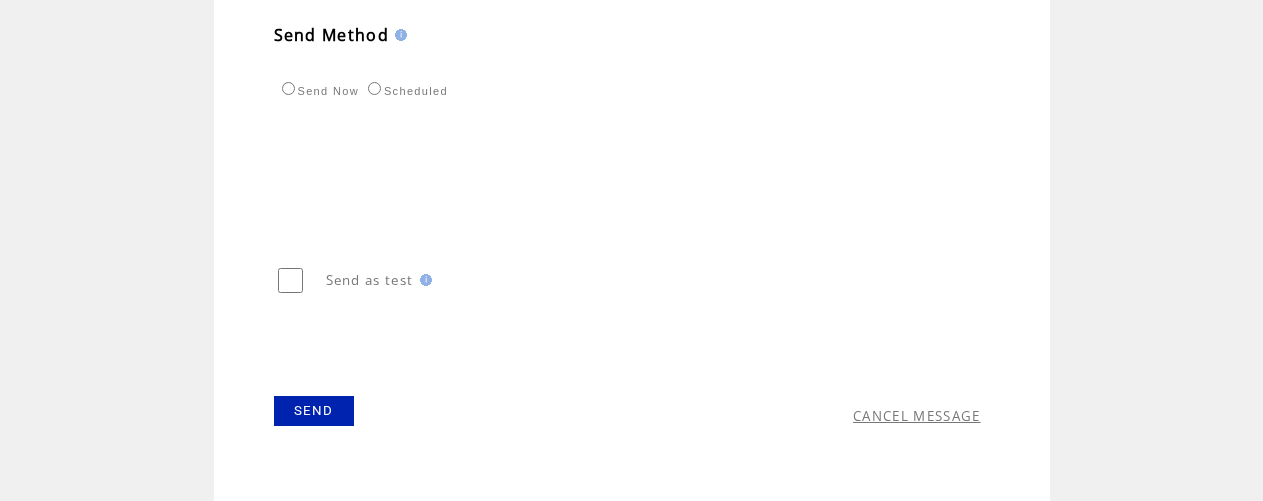 click on "SEND" at bounding box center [314, 411] 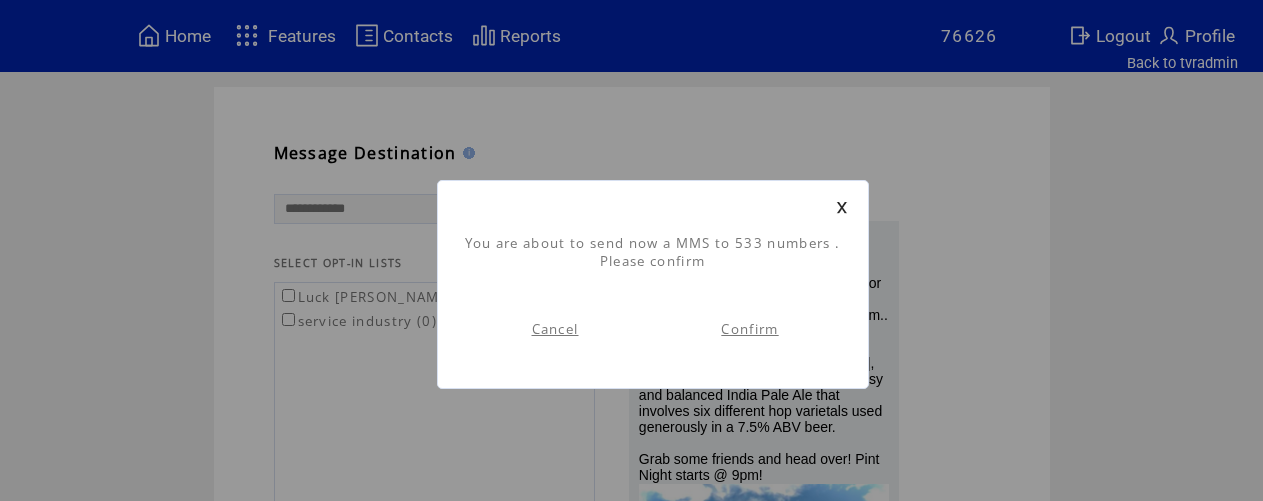 scroll, scrollTop: 1, scrollLeft: 0, axis: vertical 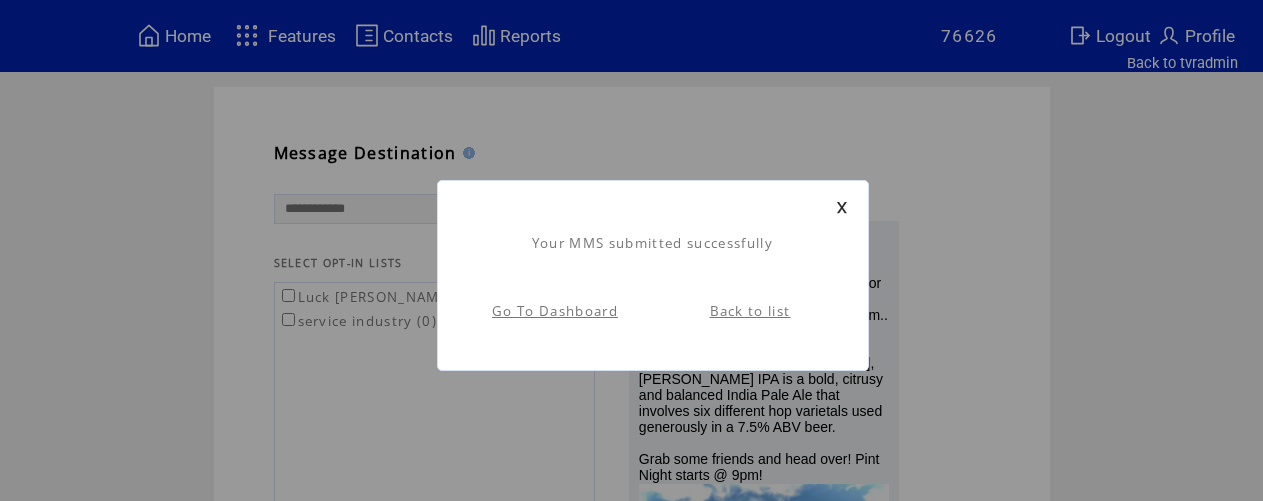 click on "Go To Dashboard" at bounding box center (555, 311) 